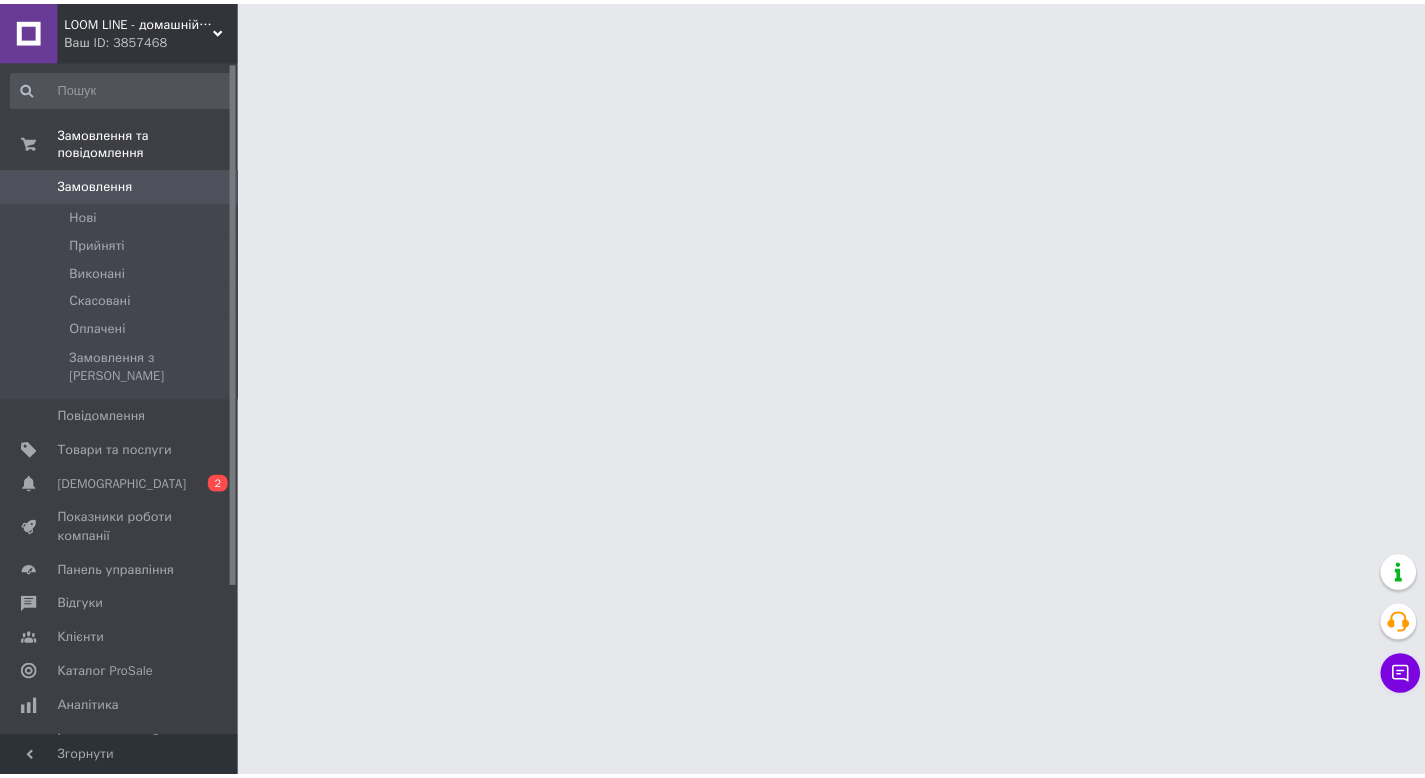 scroll, scrollTop: 0, scrollLeft: 0, axis: both 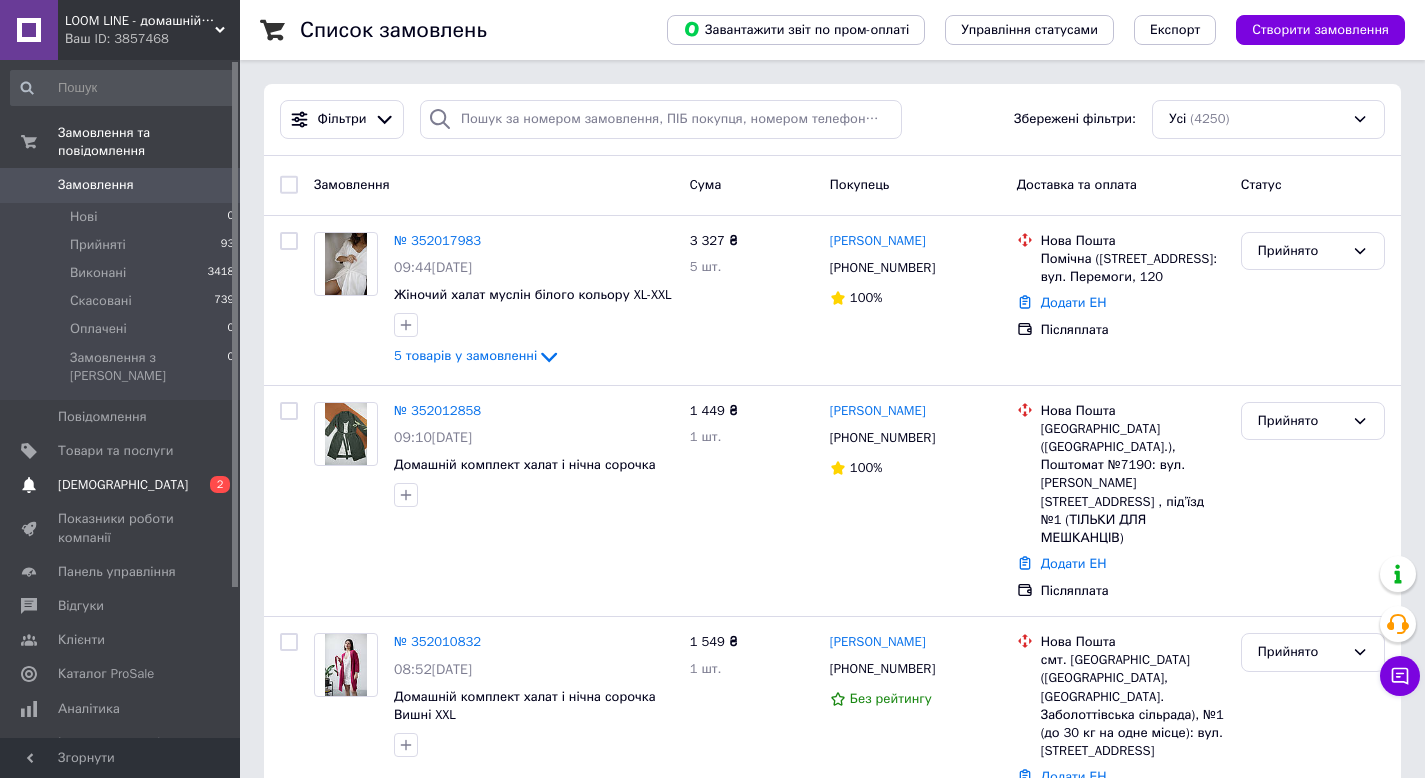 click on "Сповіщення 0 2" at bounding box center (123, 485) 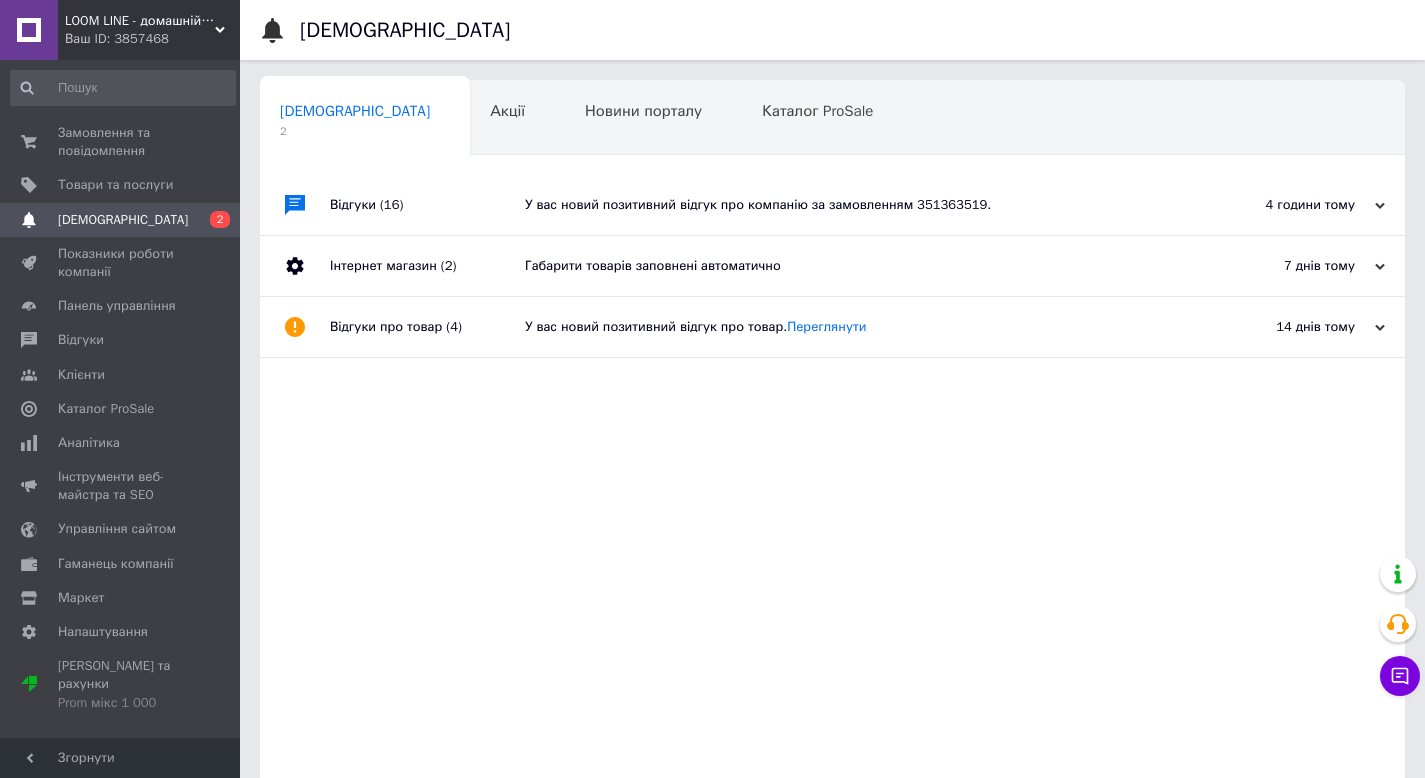 click on "Відгуки   (16)" at bounding box center [427, 205] 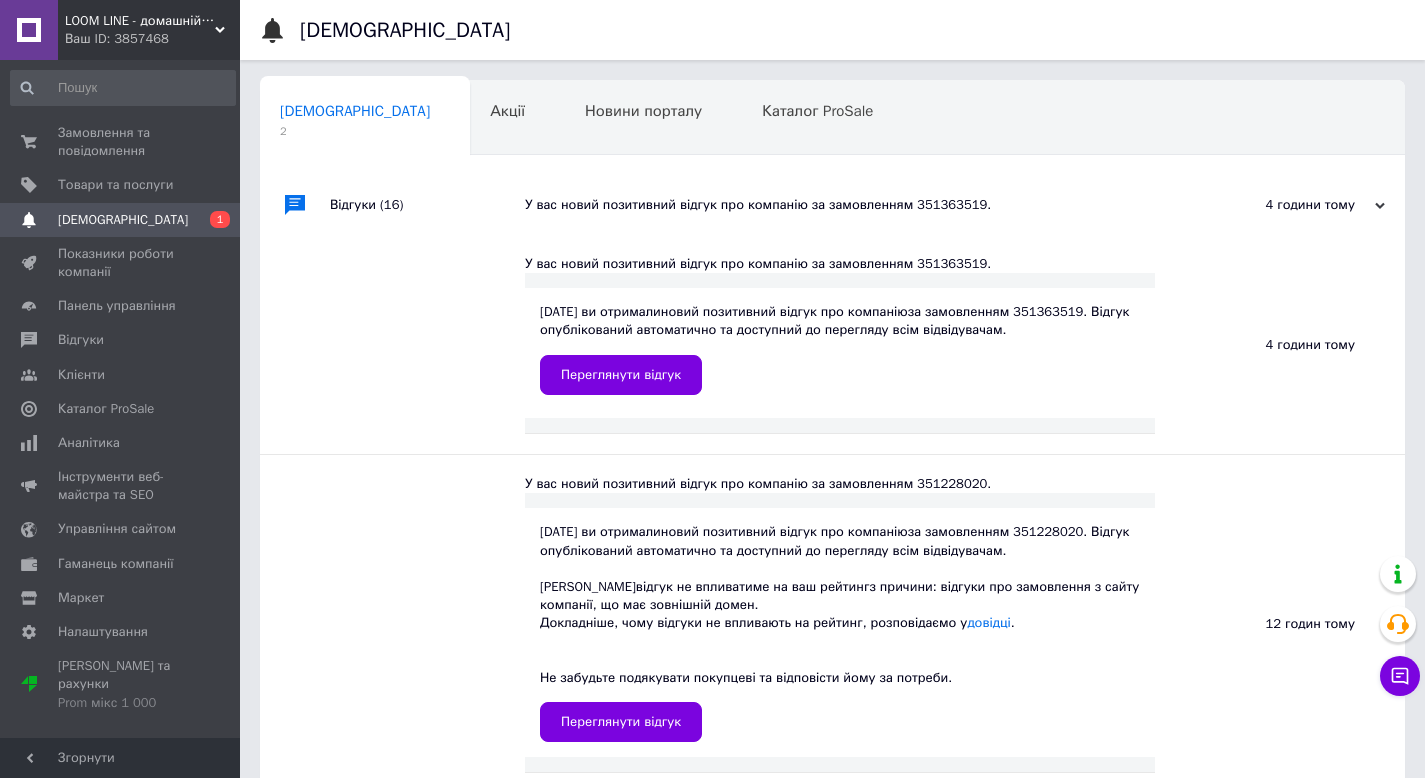 click on "Відгуки   (16)" at bounding box center [427, 205] 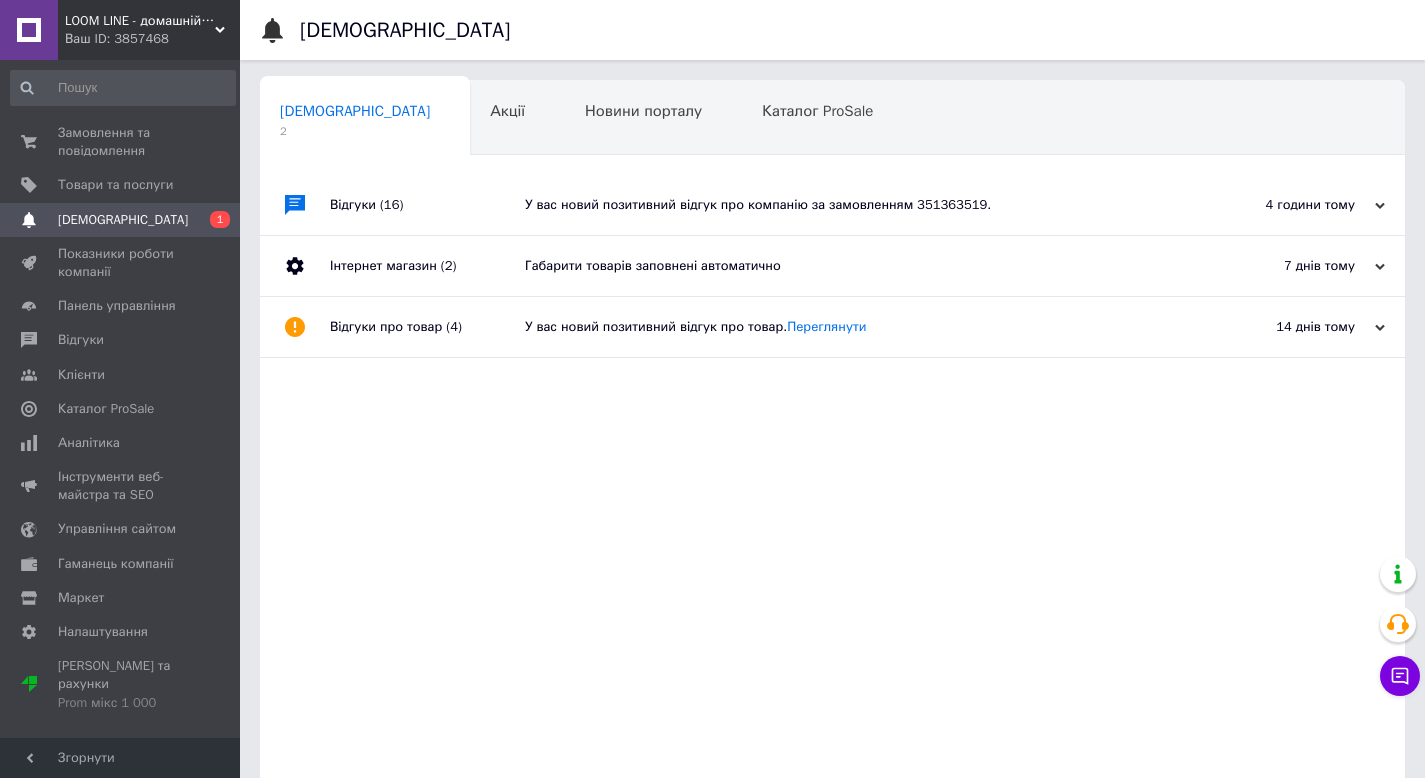 click on "У вас новий позитивний відгук про компанію за замовленням 351363519." at bounding box center (855, 205) 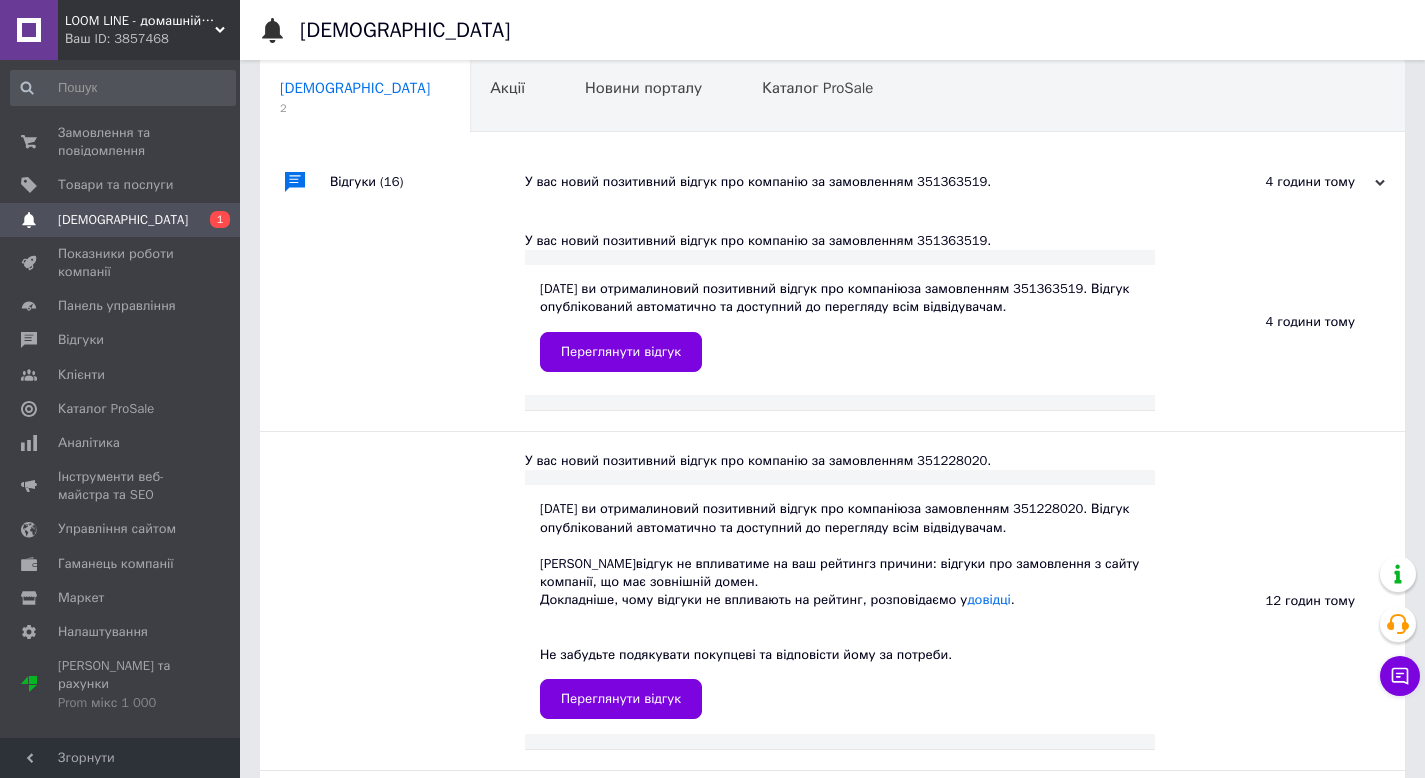 scroll, scrollTop: 0, scrollLeft: 0, axis: both 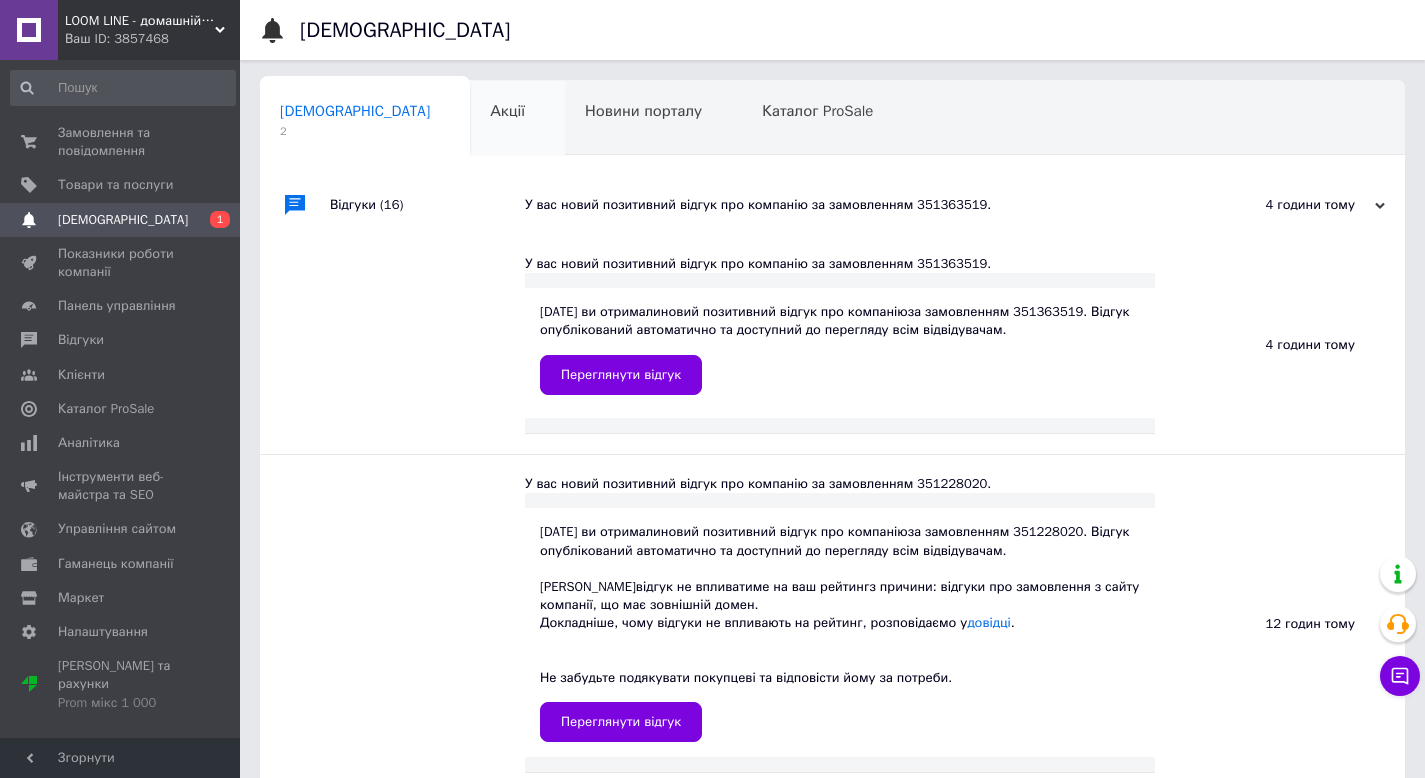 click on "Акції 0" at bounding box center (517, 119) 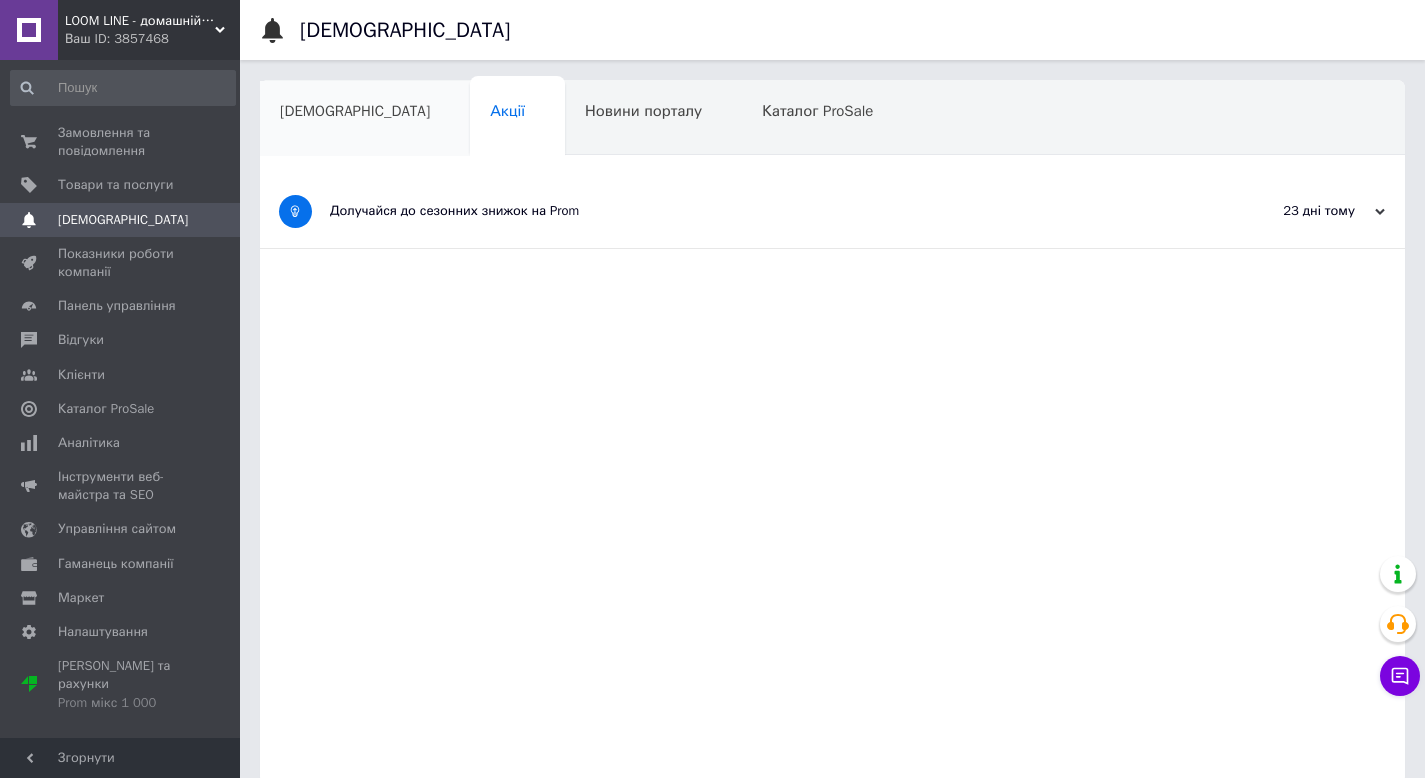 click on "[DEMOGRAPHIC_DATA]" at bounding box center (365, 119) 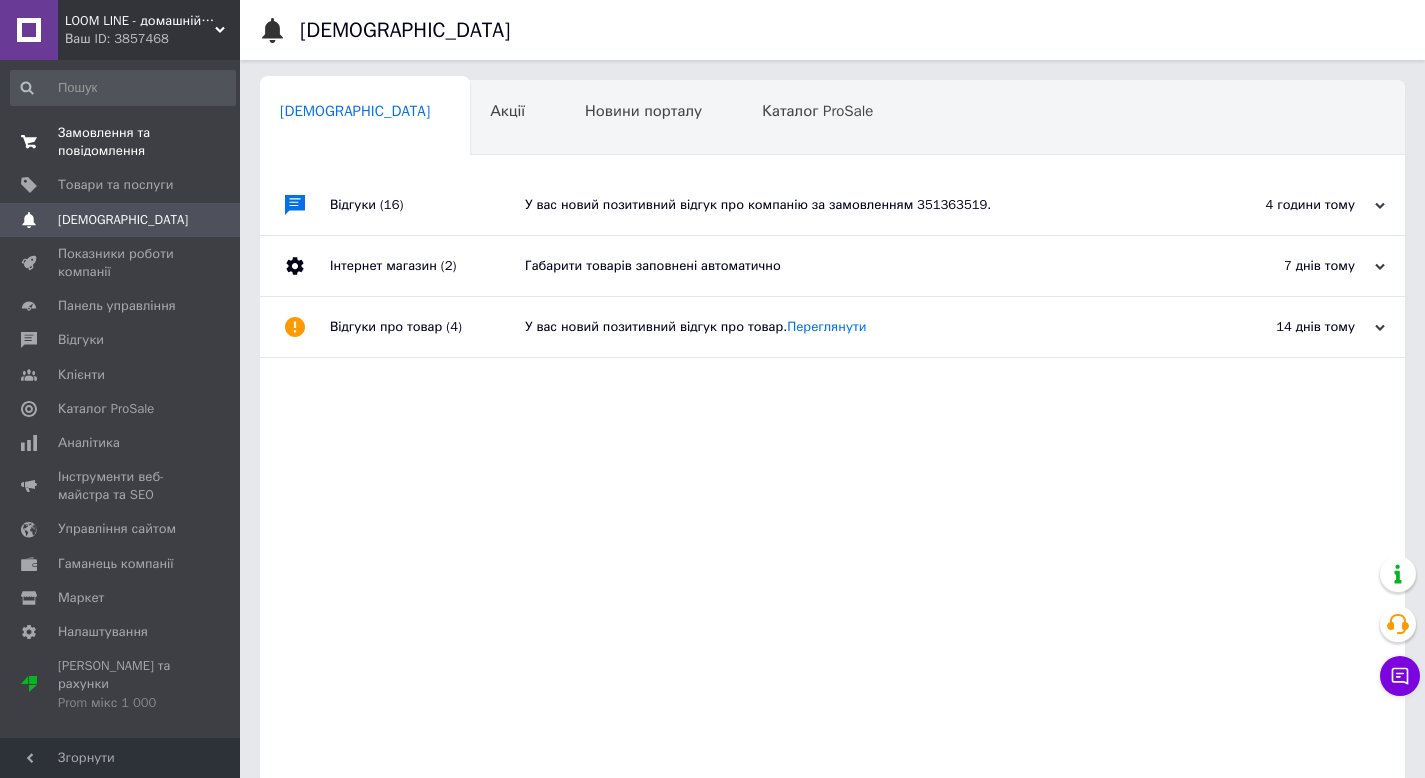 click on "Замовлення та повідомлення" at bounding box center [121, 142] 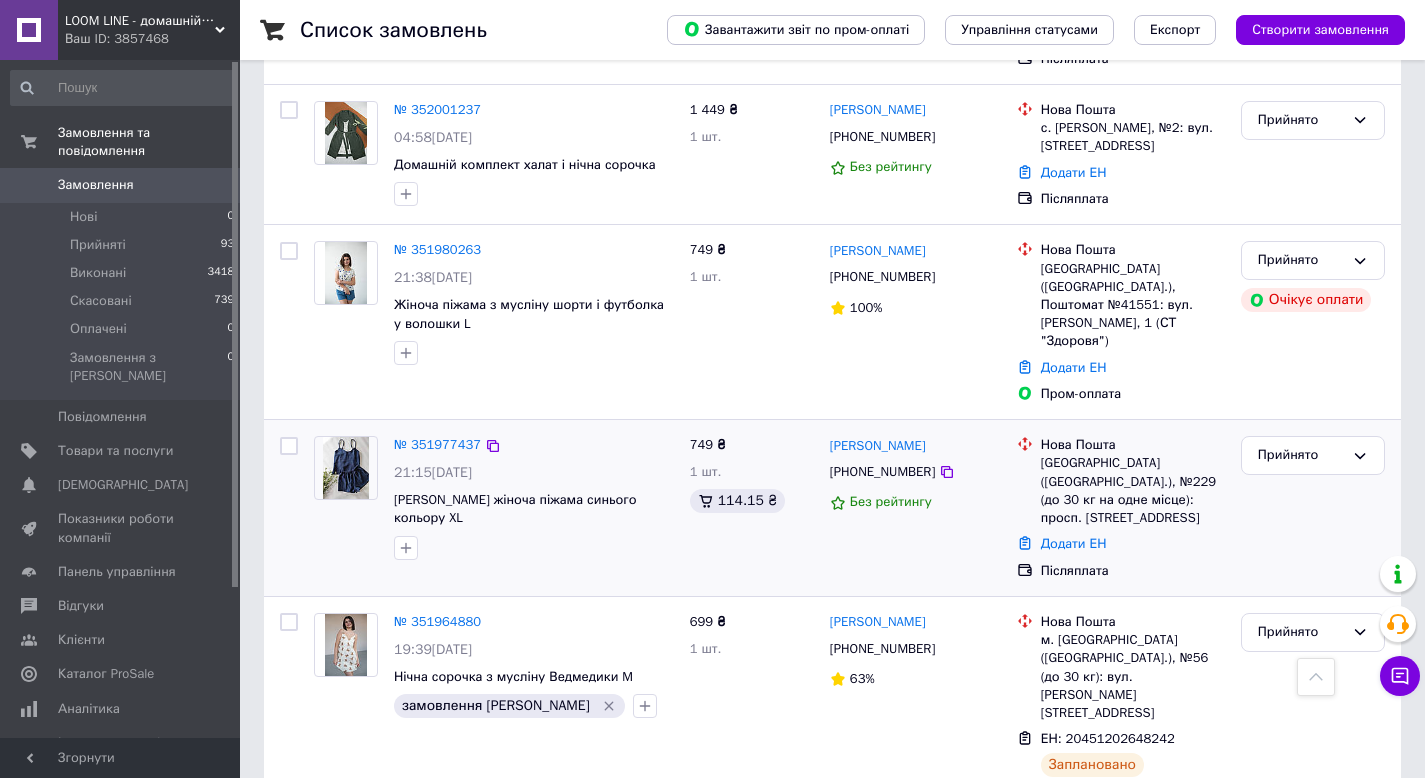 scroll, scrollTop: 900, scrollLeft: 0, axis: vertical 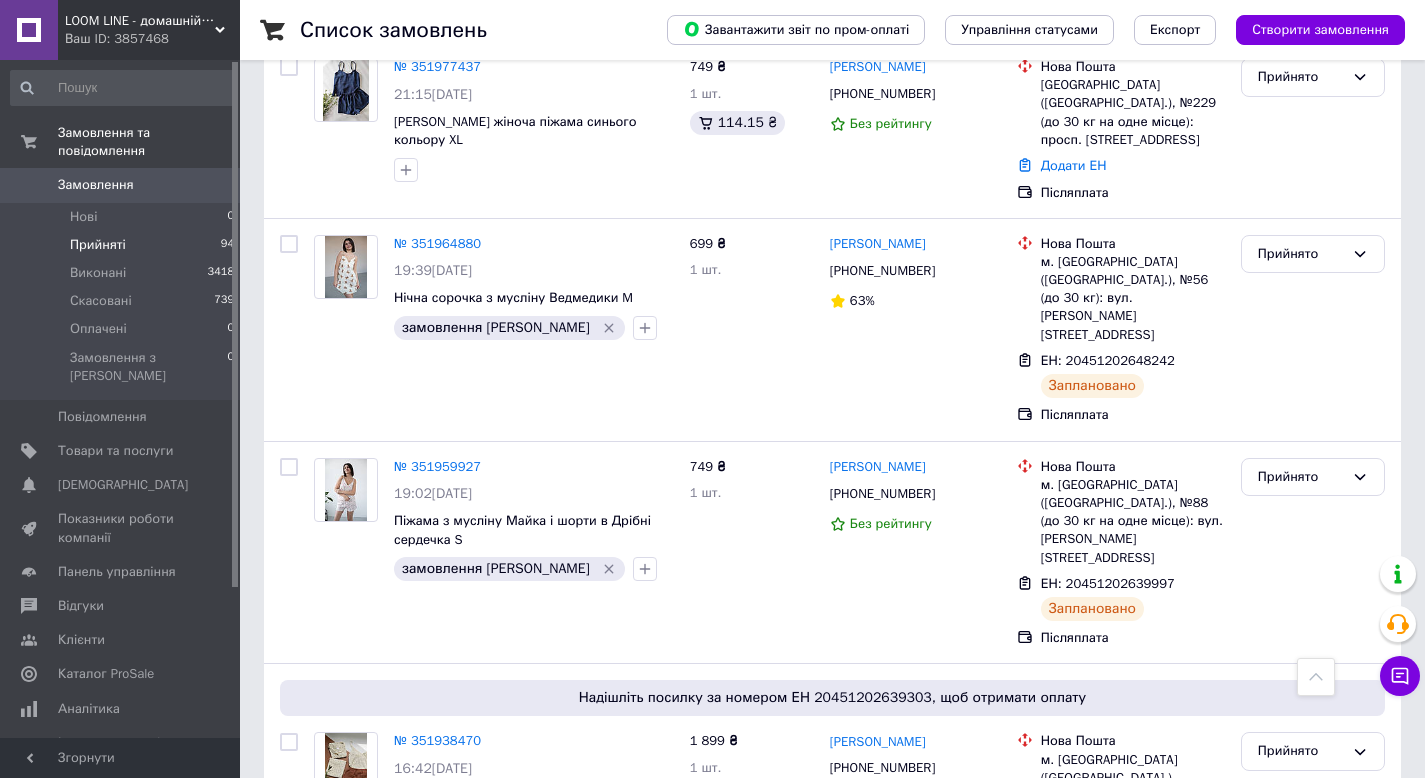 click on "Прийняті 94" at bounding box center [123, 245] 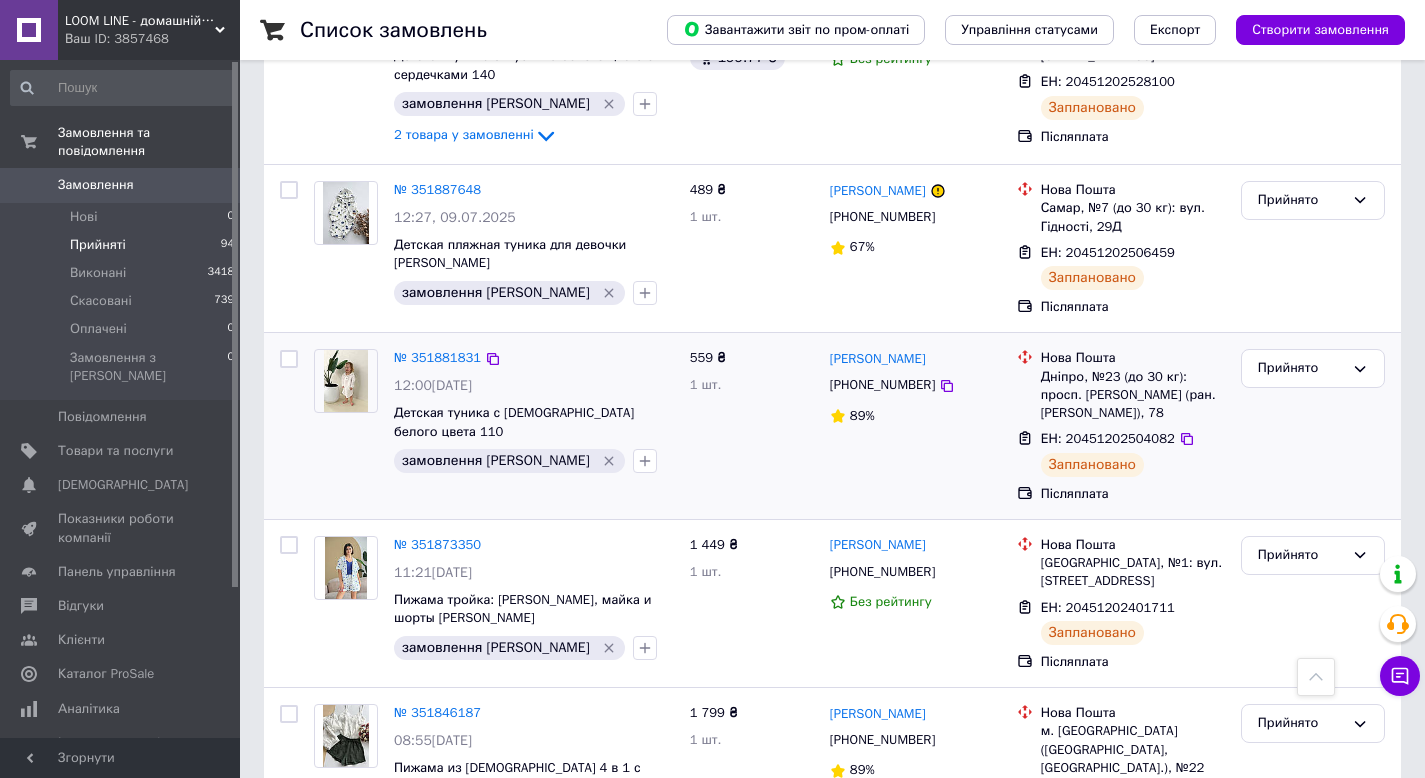 scroll, scrollTop: 3371, scrollLeft: 0, axis: vertical 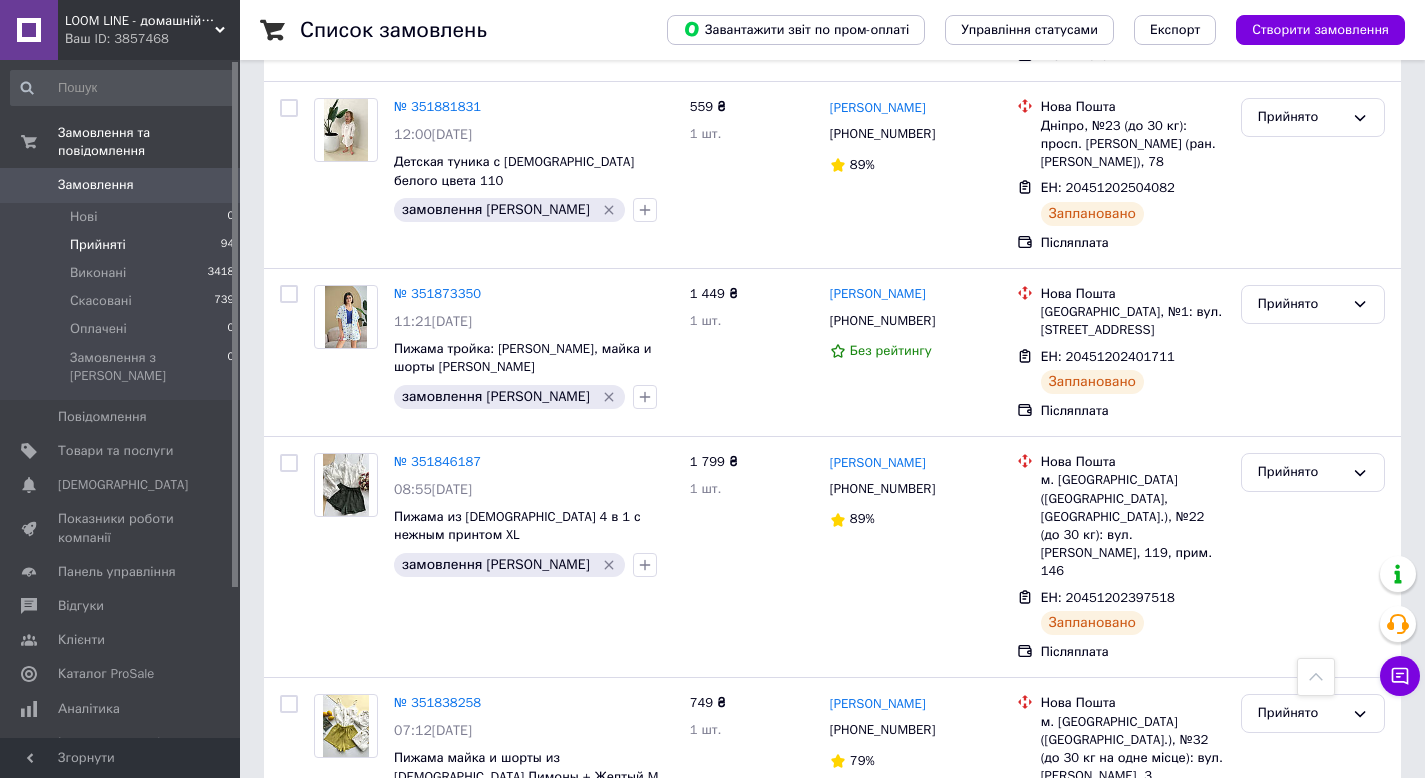 click on "Наступна" at bounding box center [540, 1114] 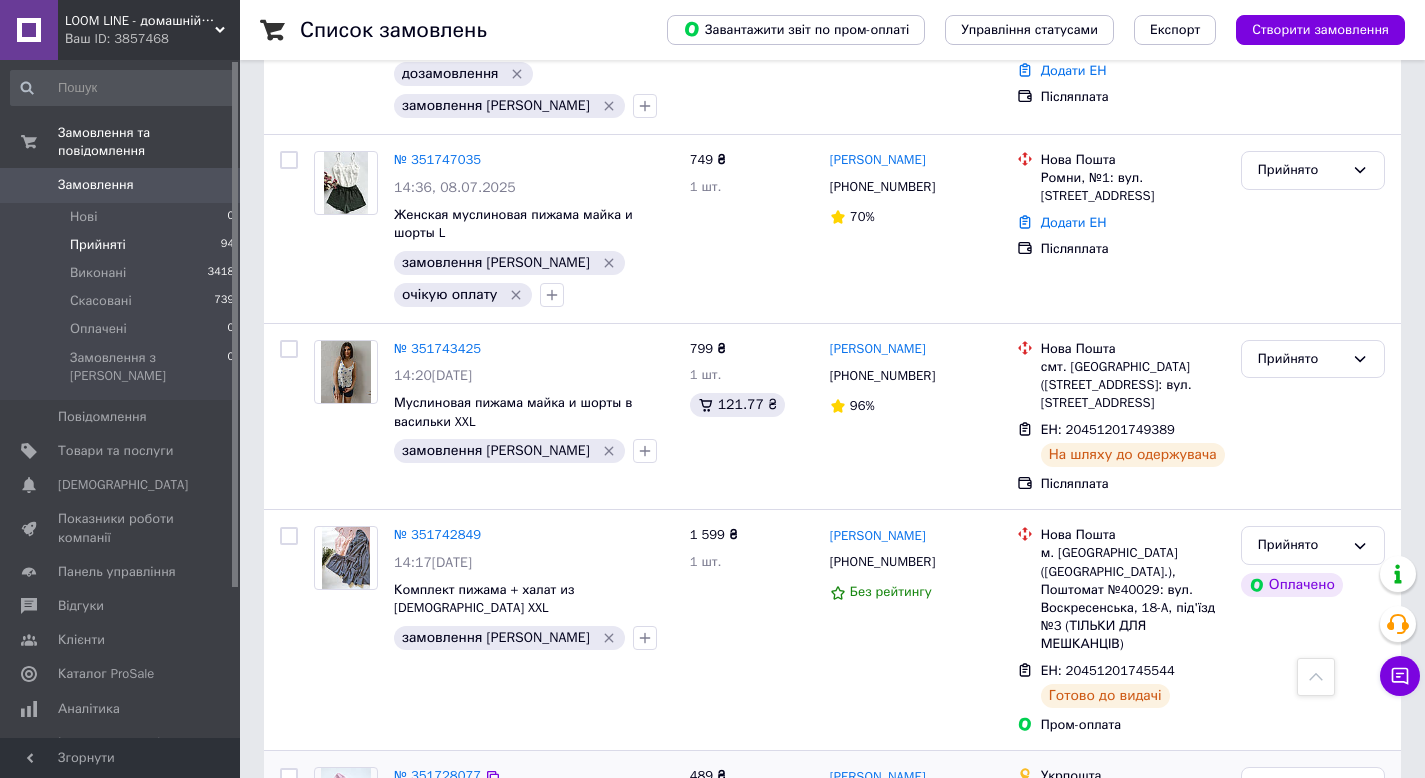 scroll, scrollTop: 3392, scrollLeft: 0, axis: vertical 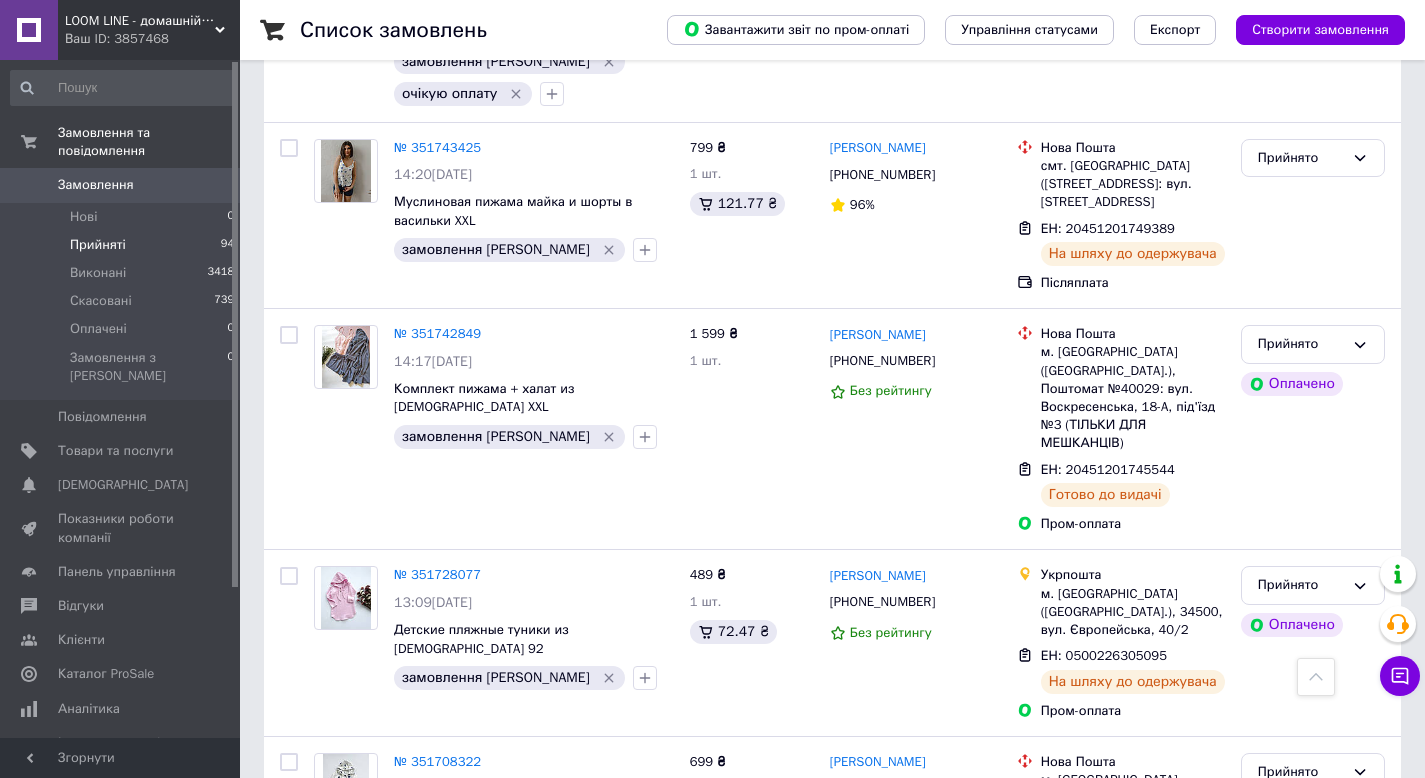 click on "5" at bounding box center (583, 1004) 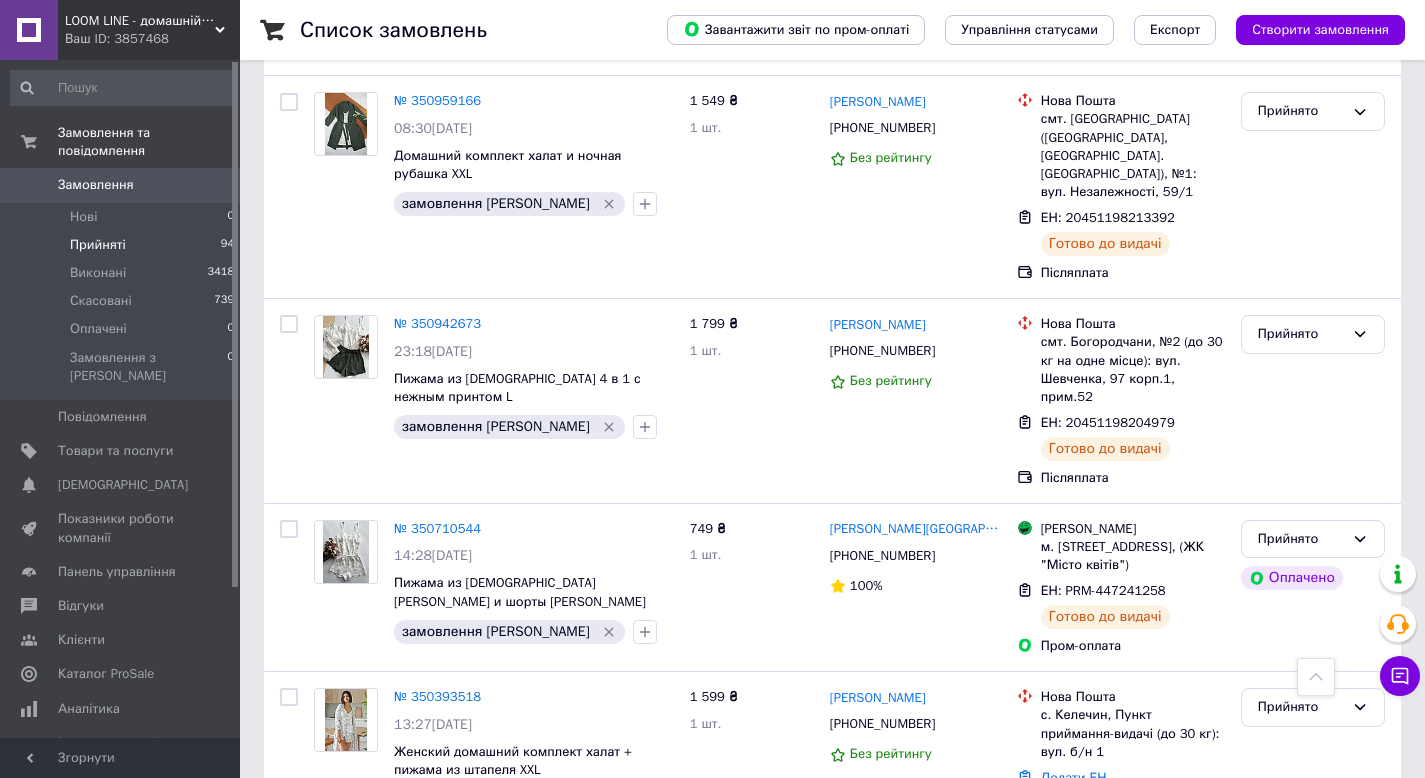 scroll, scrollTop: 2200, scrollLeft: 0, axis: vertical 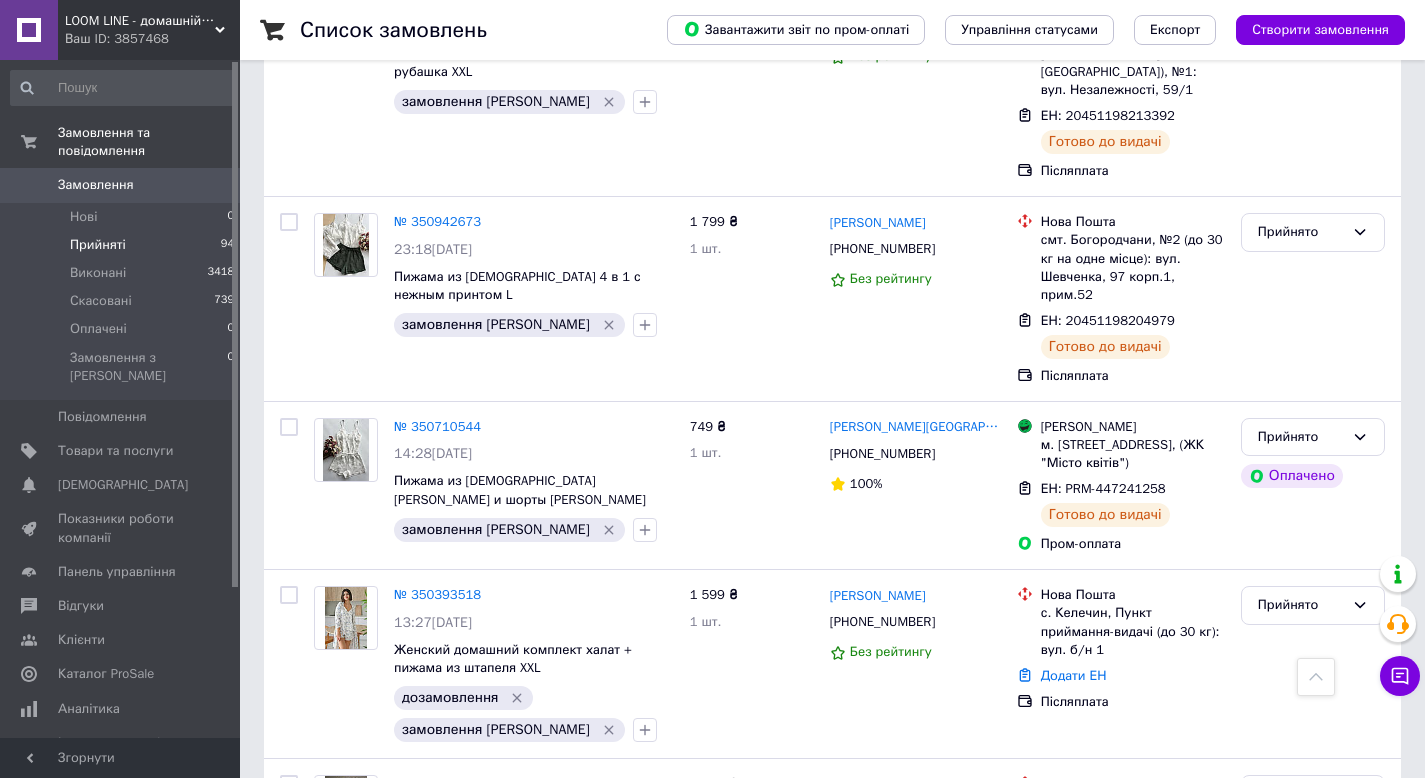 click on "4" at bounding box center [539, 989] 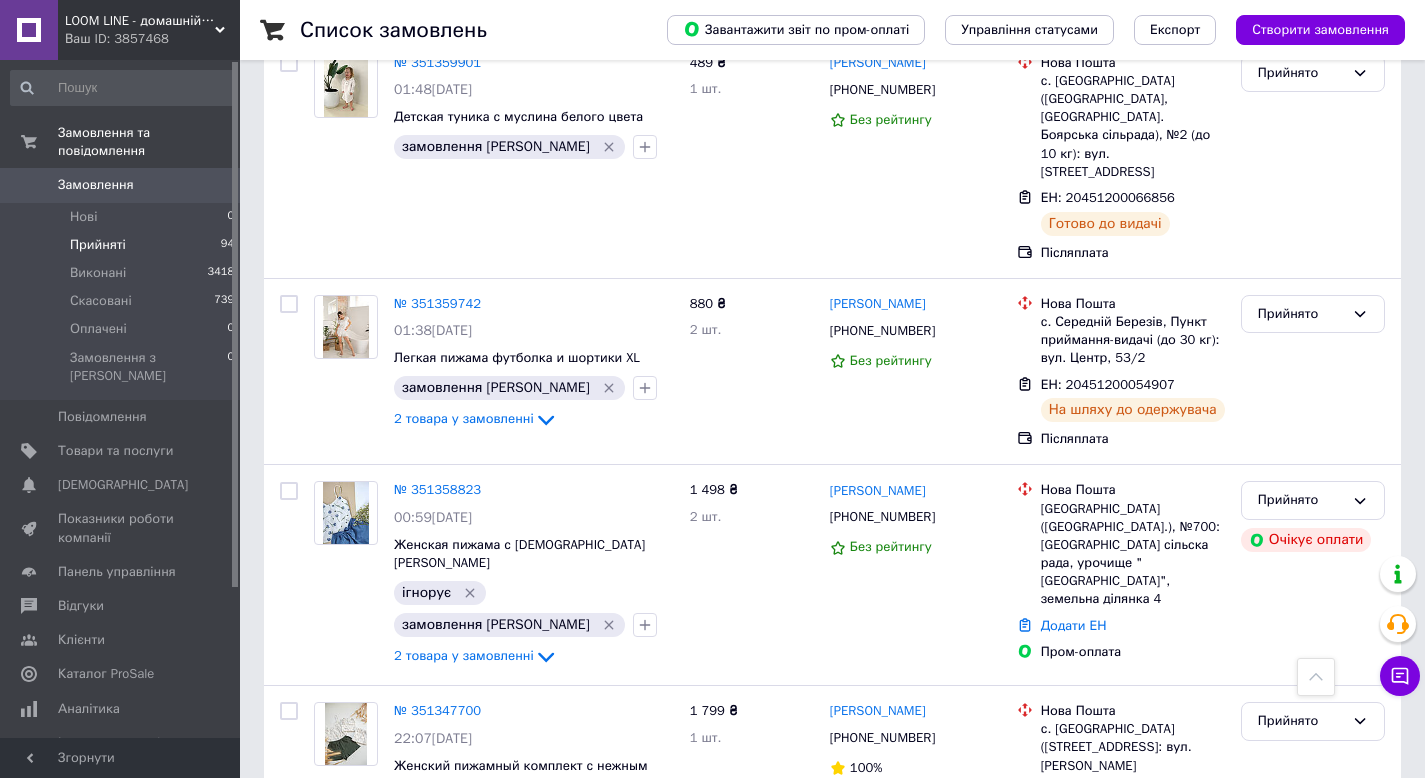 scroll, scrollTop: 3272, scrollLeft: 0, axis: vertical 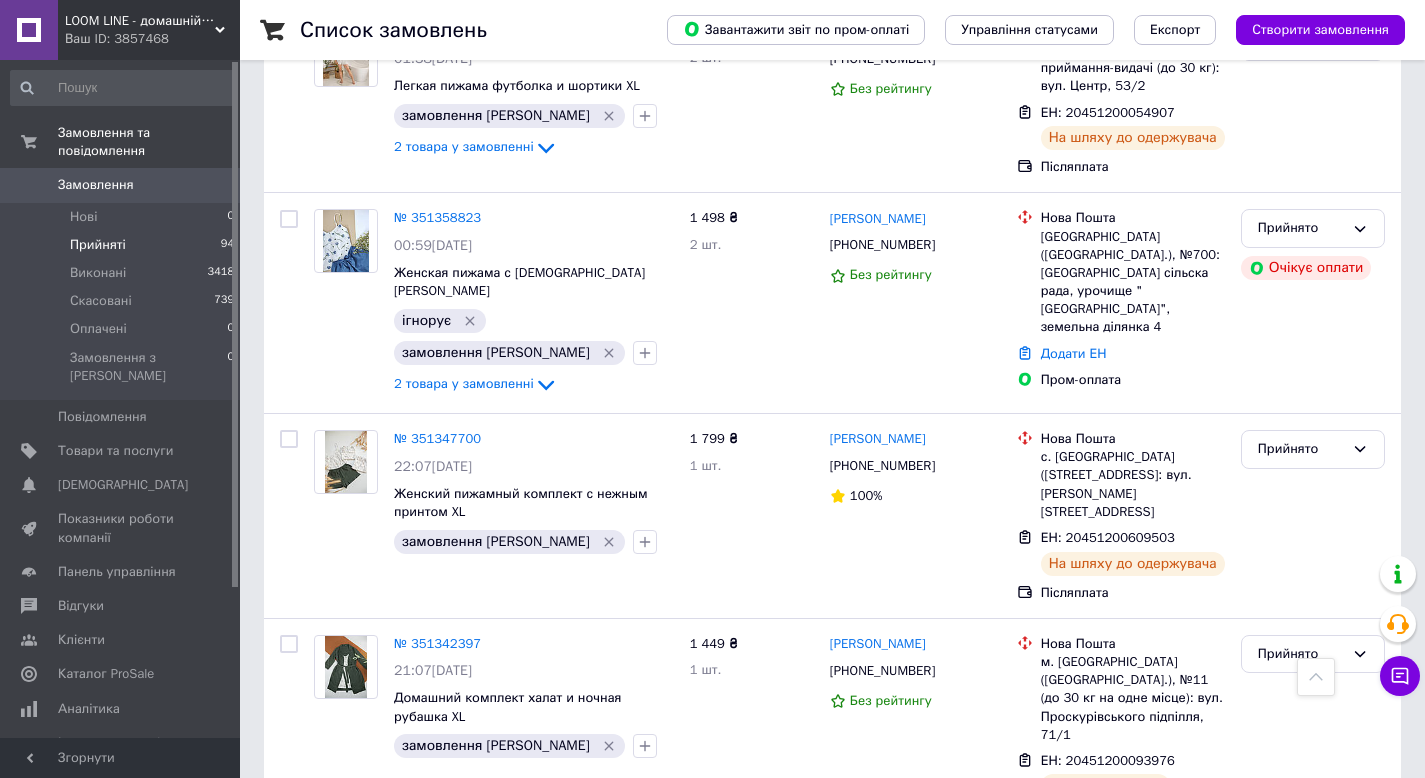 click on "3" at bounding box center (494, 886) 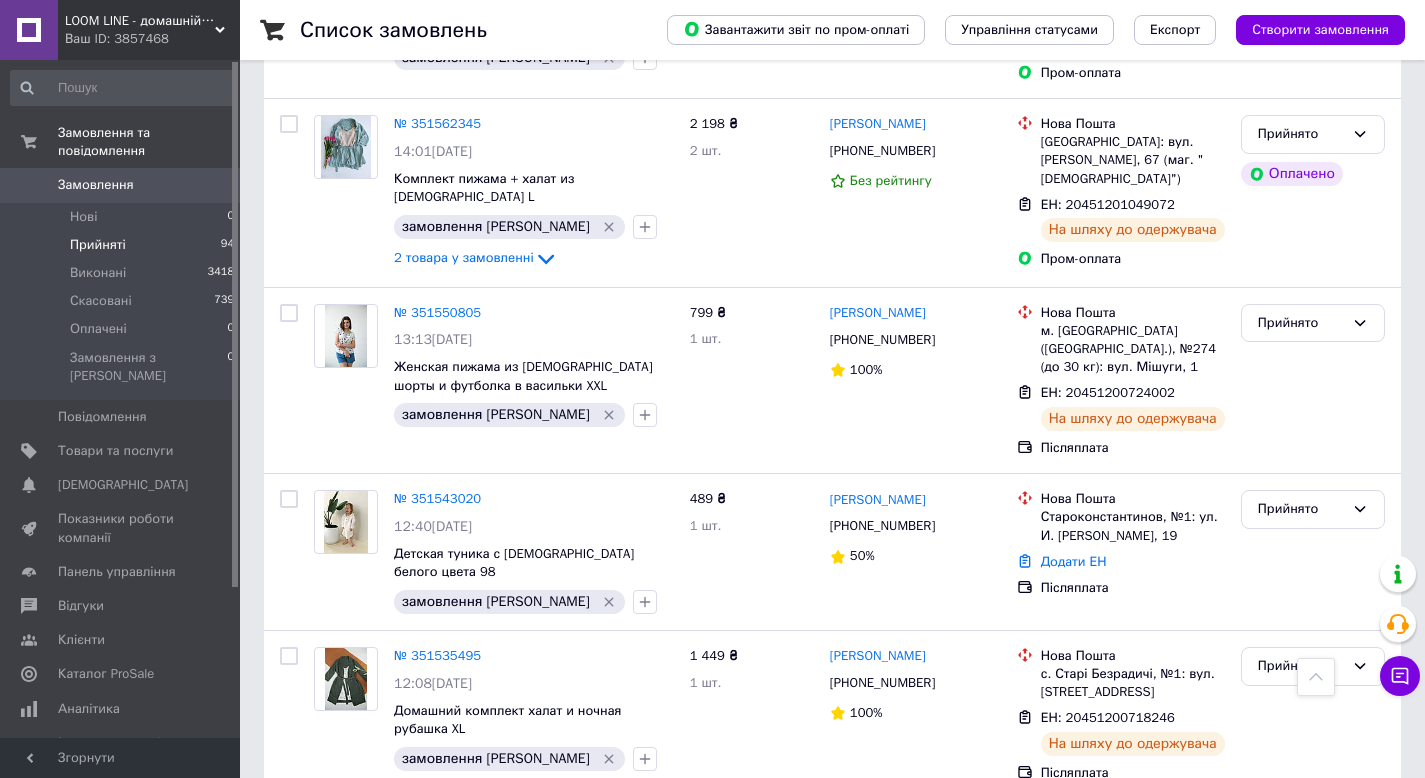 scroll, scrollTop: 3249, scrollLeft: 0, axis: vertical 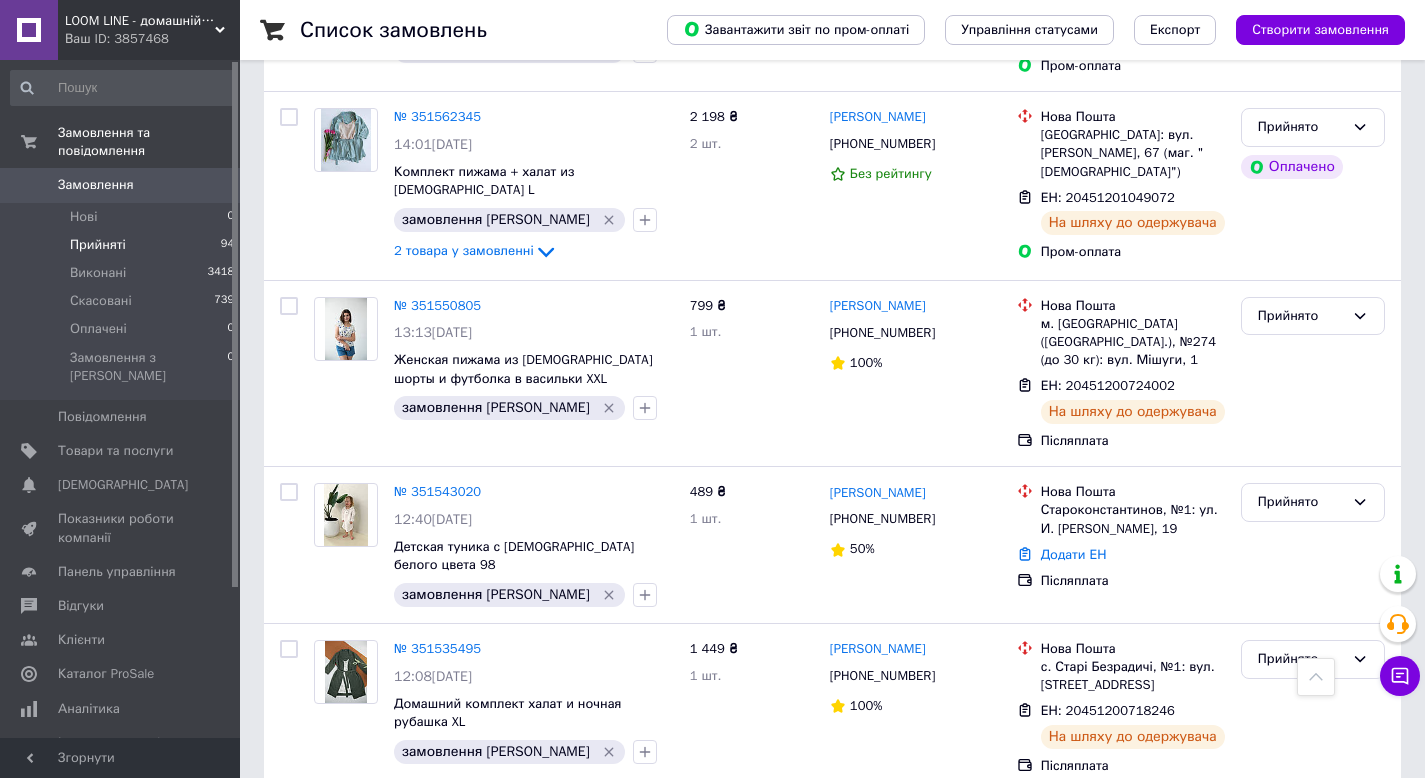 click on "2" at bounding box center (449, 1023) 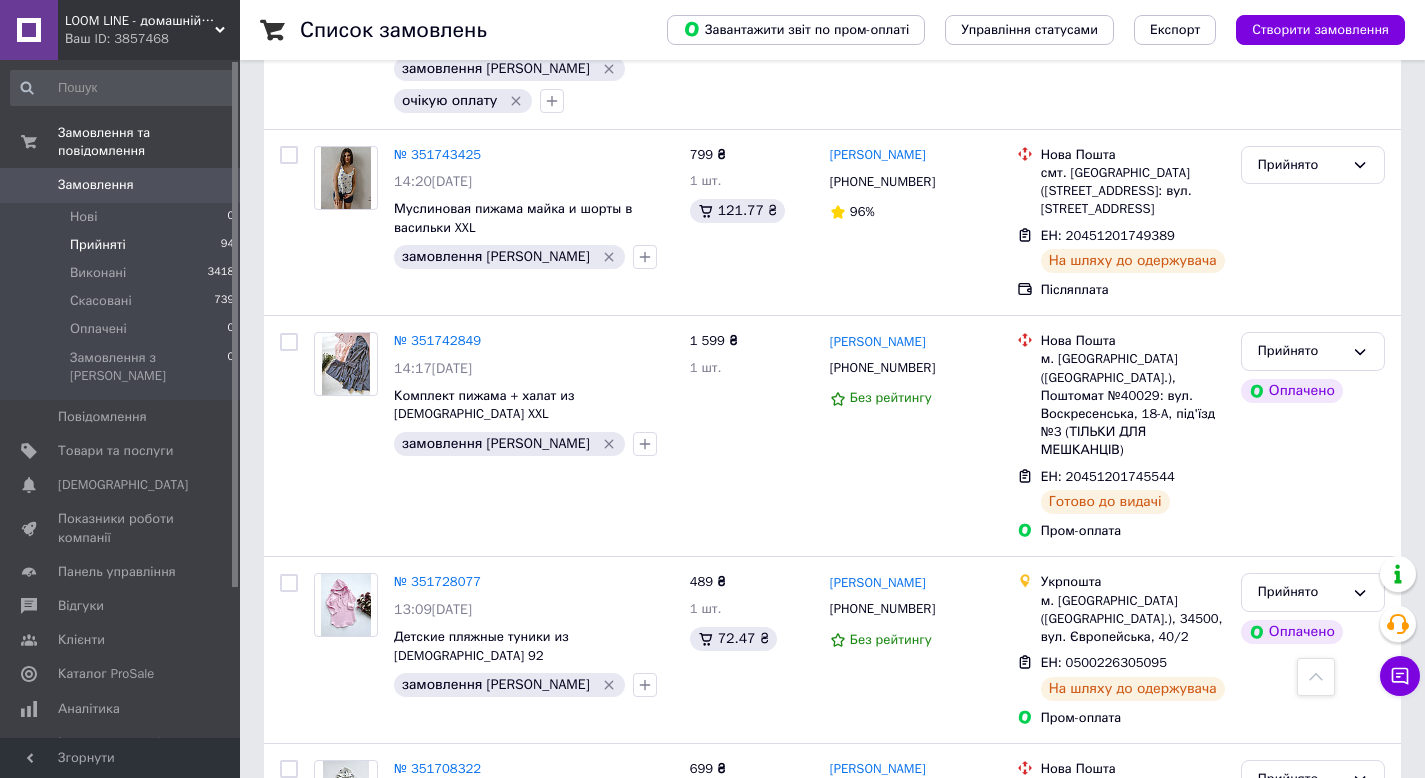 scroll, scrollTop: 3392, scrollLeft: 0, axis: vertical 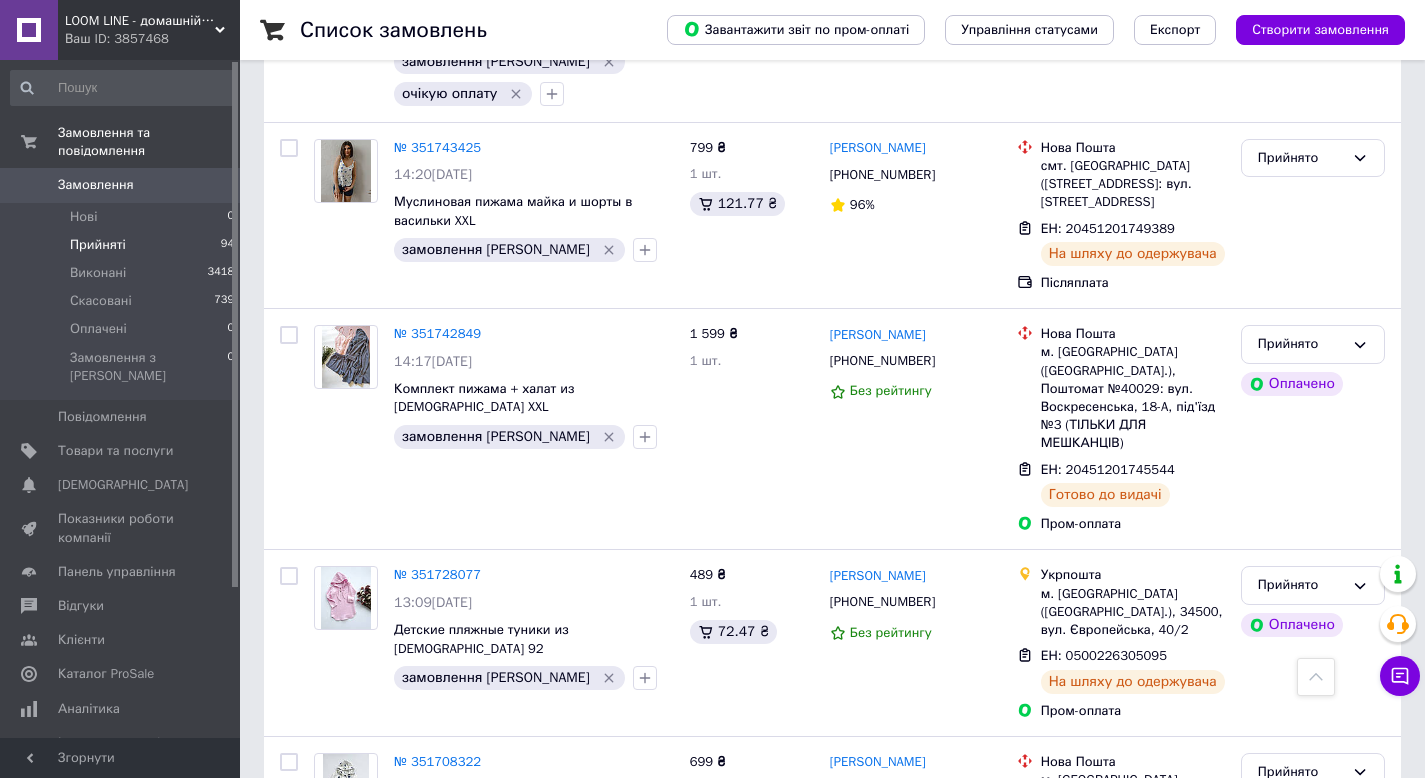 click on "1" at bounding box center [404, 1004] 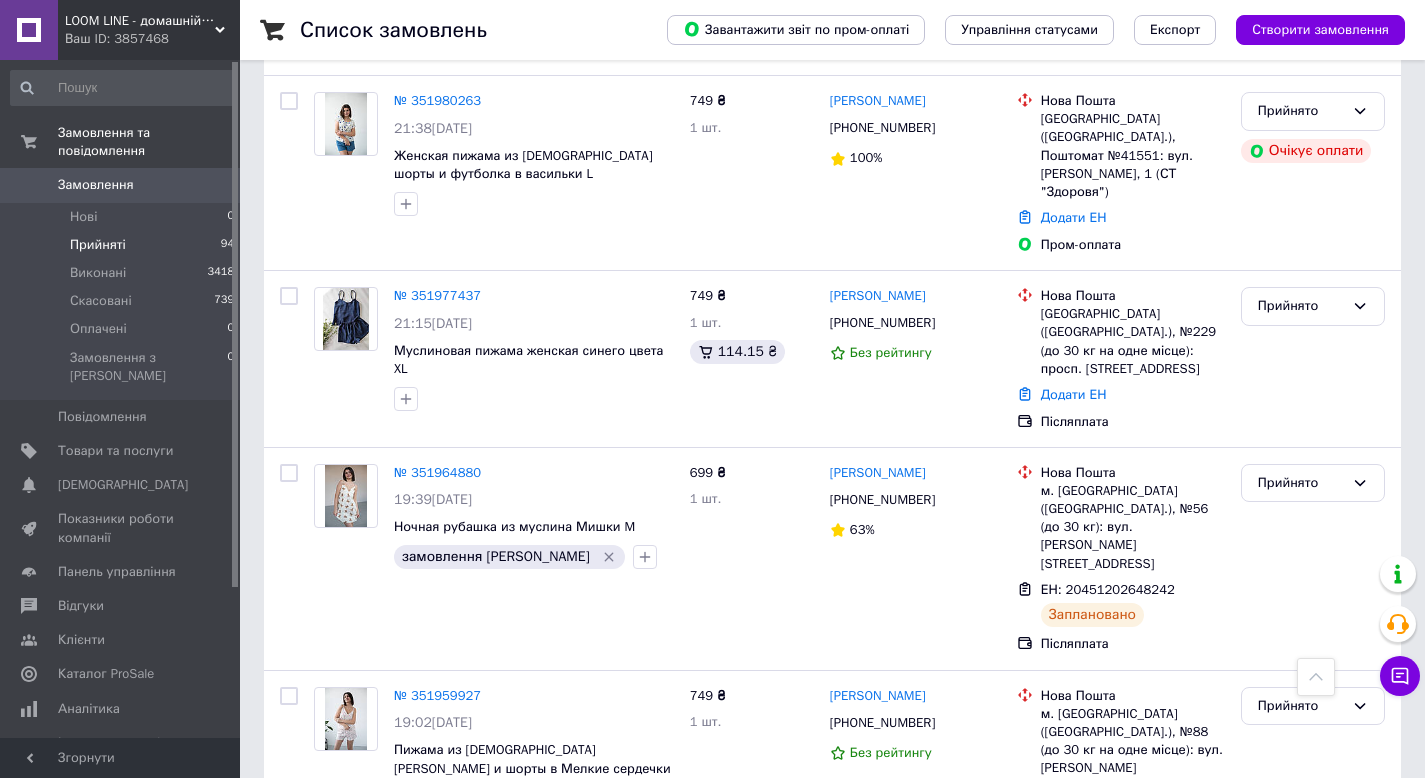 scroll, scrollTop: 971, scrollLeft: 0, axis: vertical 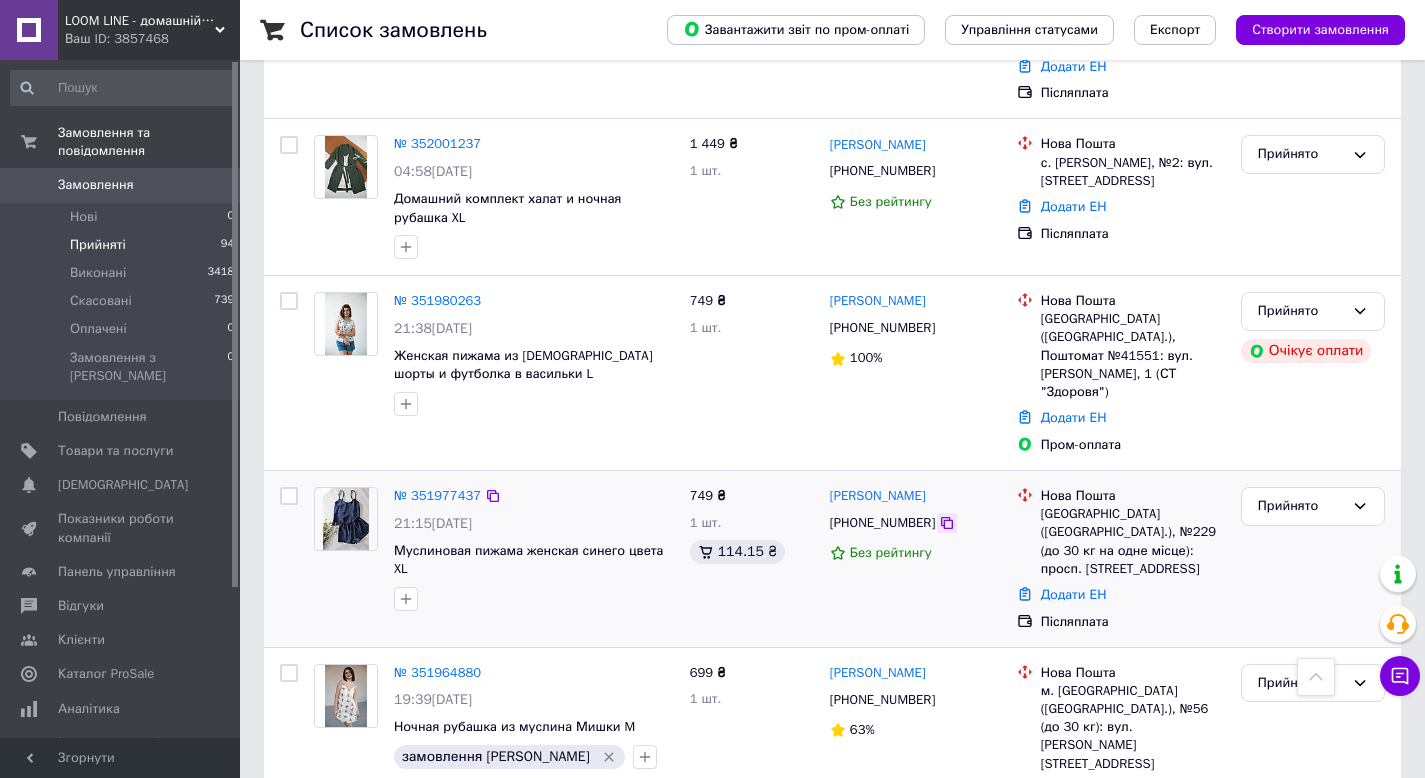 click 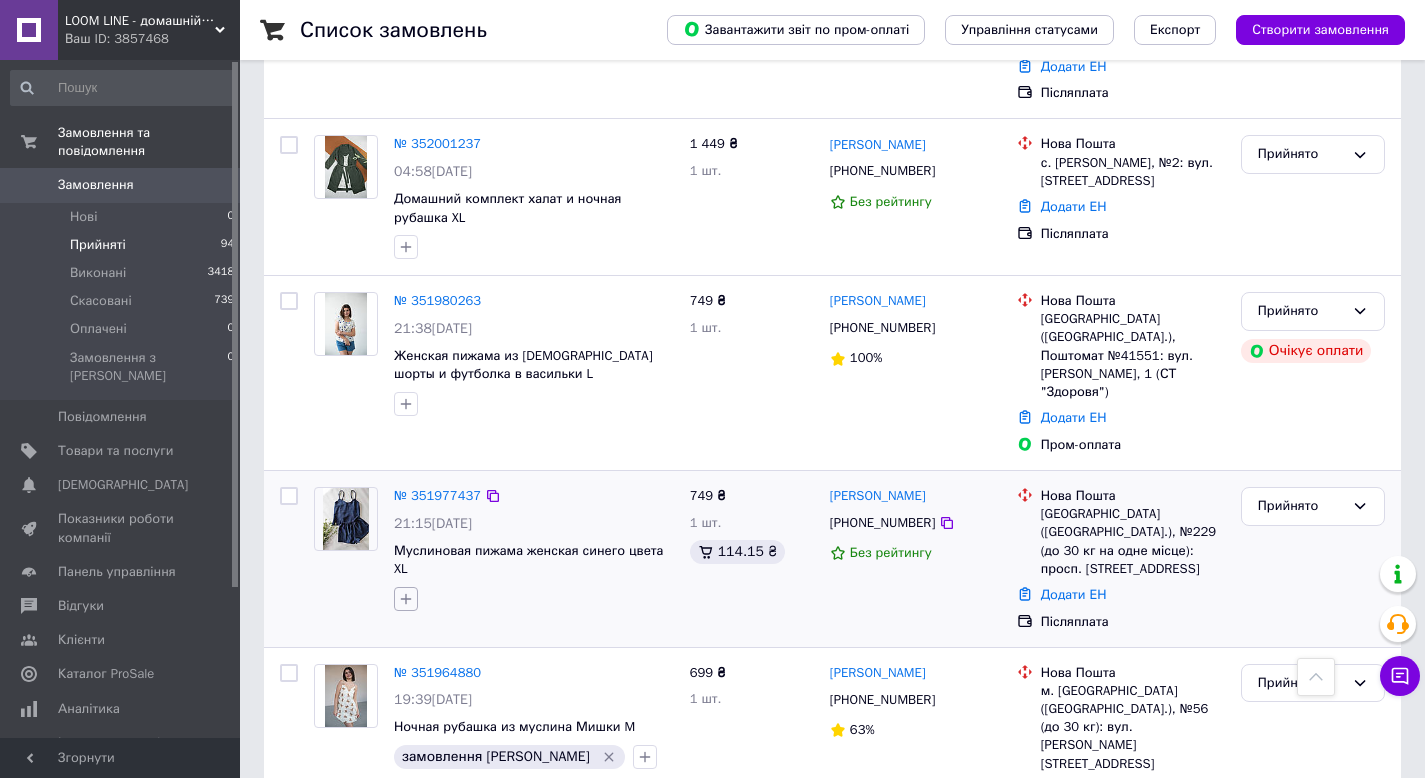 click at bounding box center [406, 599] 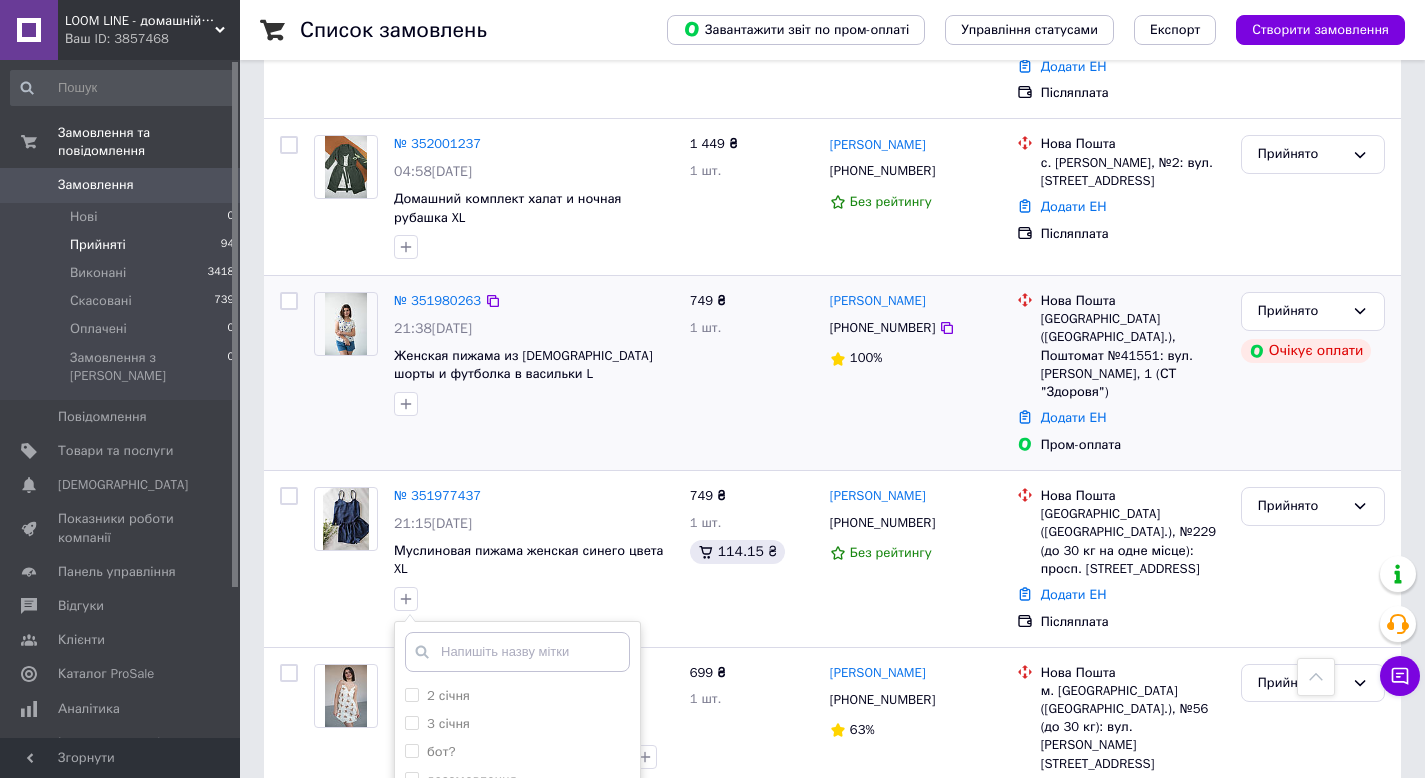 click on "749 ₴ 1 шт." at bounding box center (752, 373) 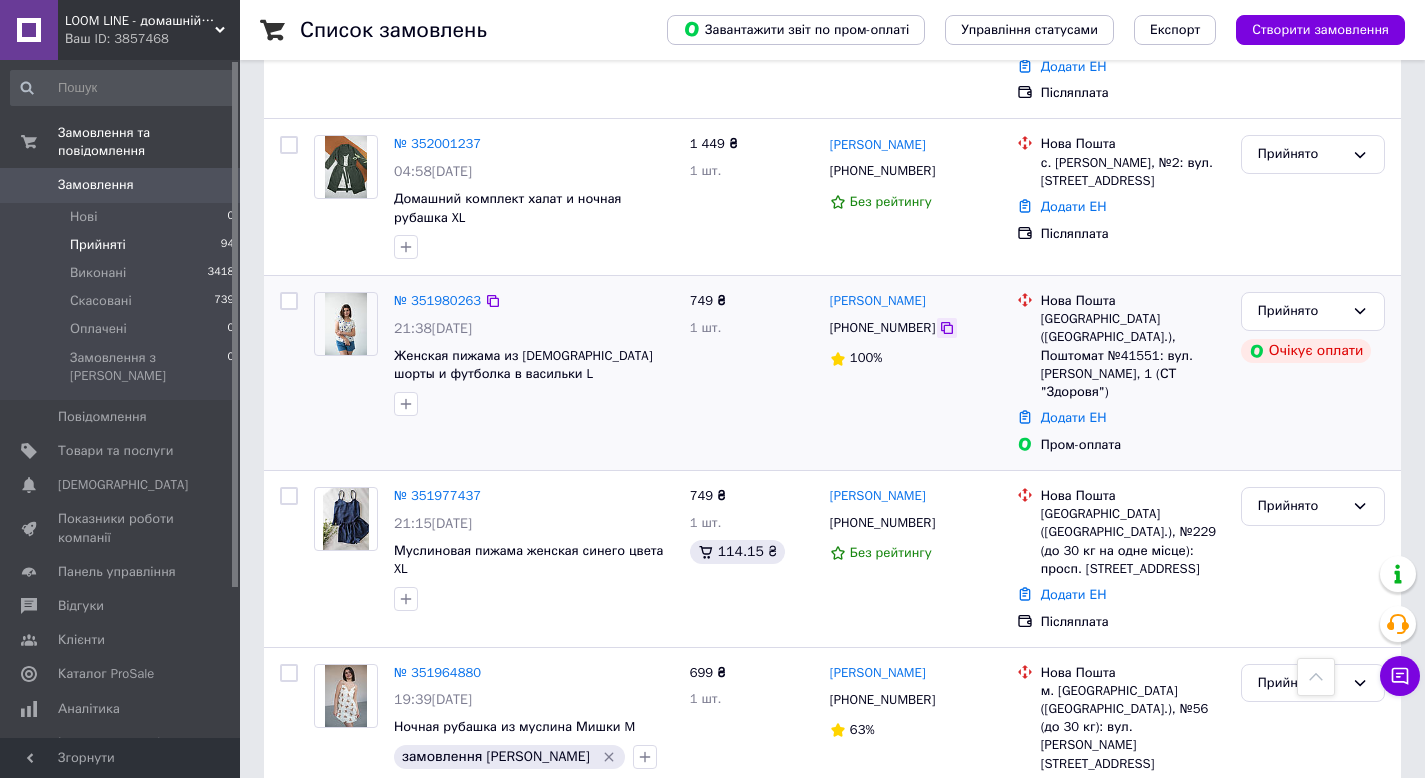 click 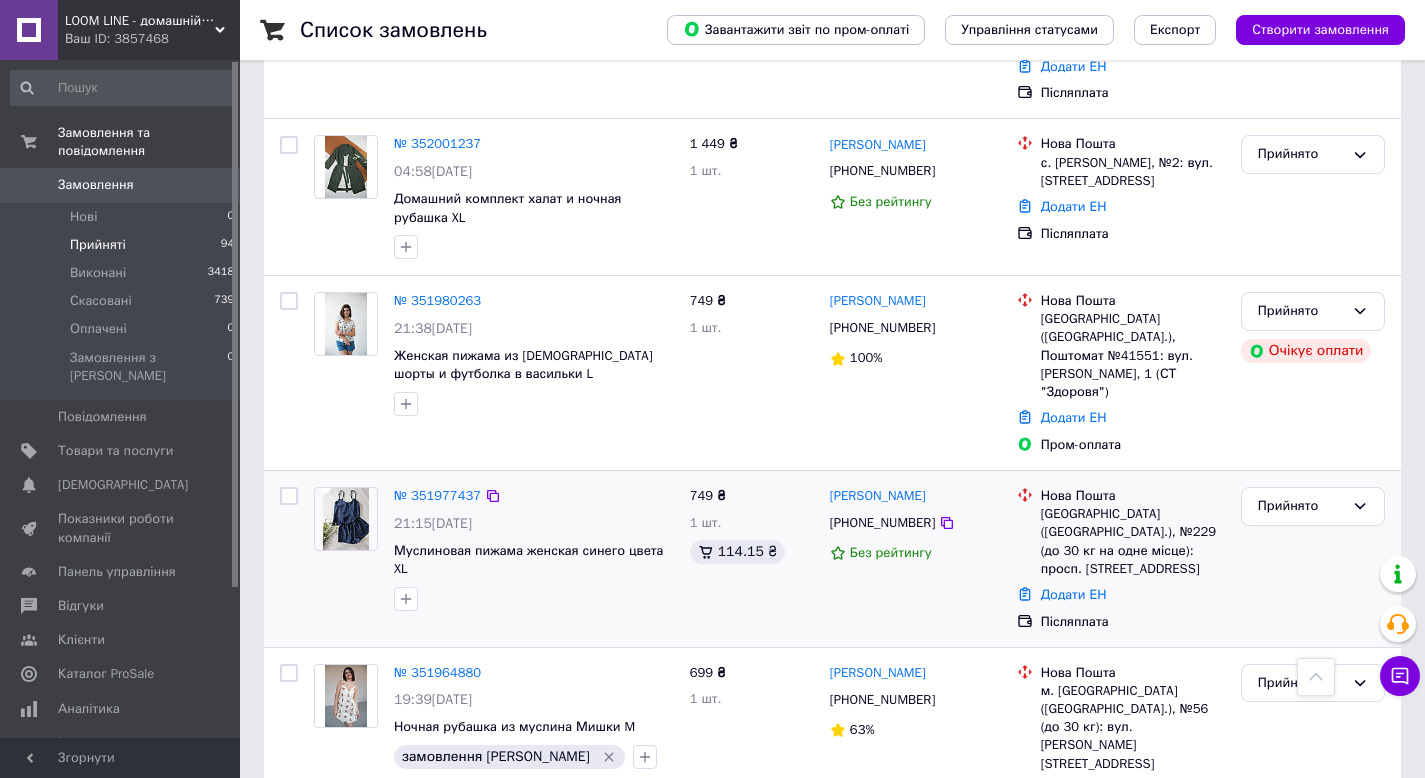 click 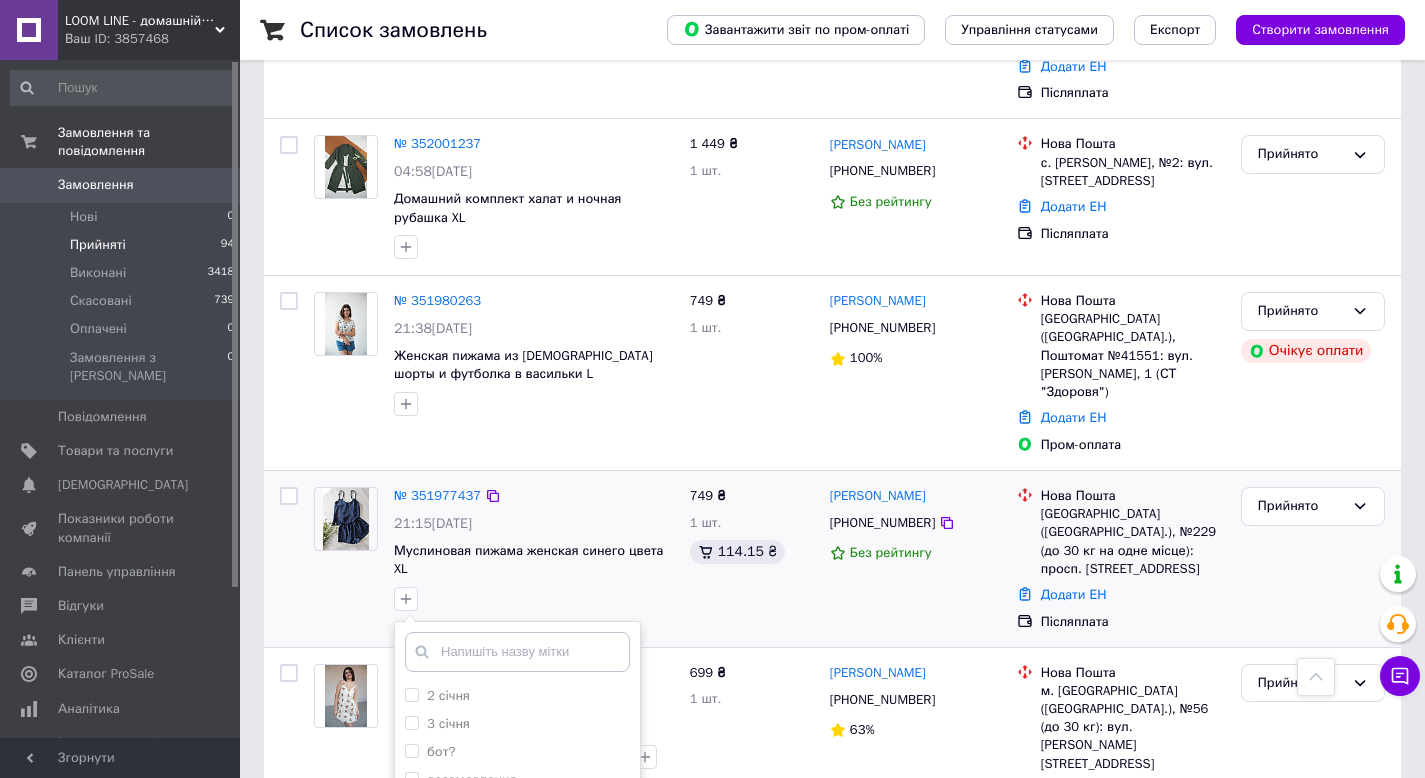 click on "замовлення Настя" at bounding box center [514, 836] 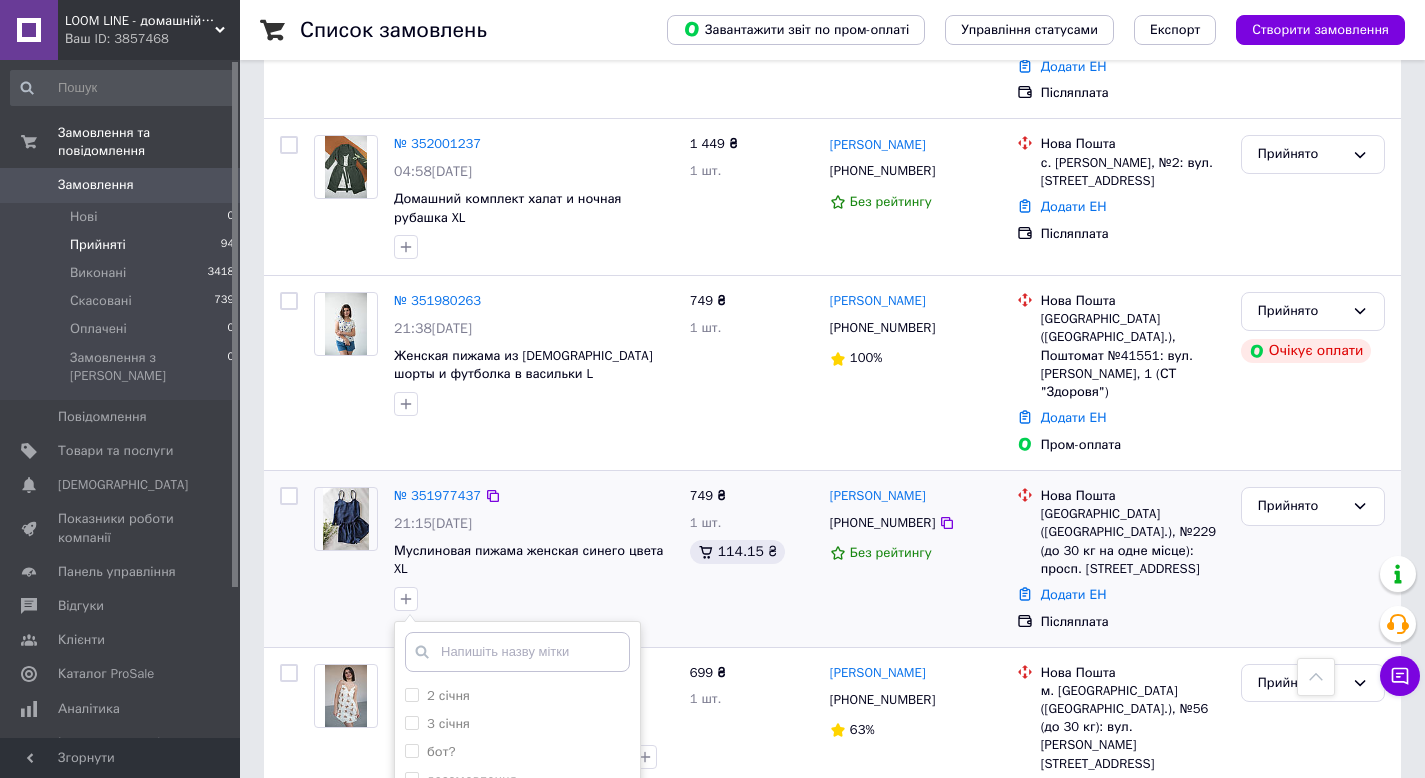 scroll, scrollTop: 1171, scrollLeft: 0, axis: vertical 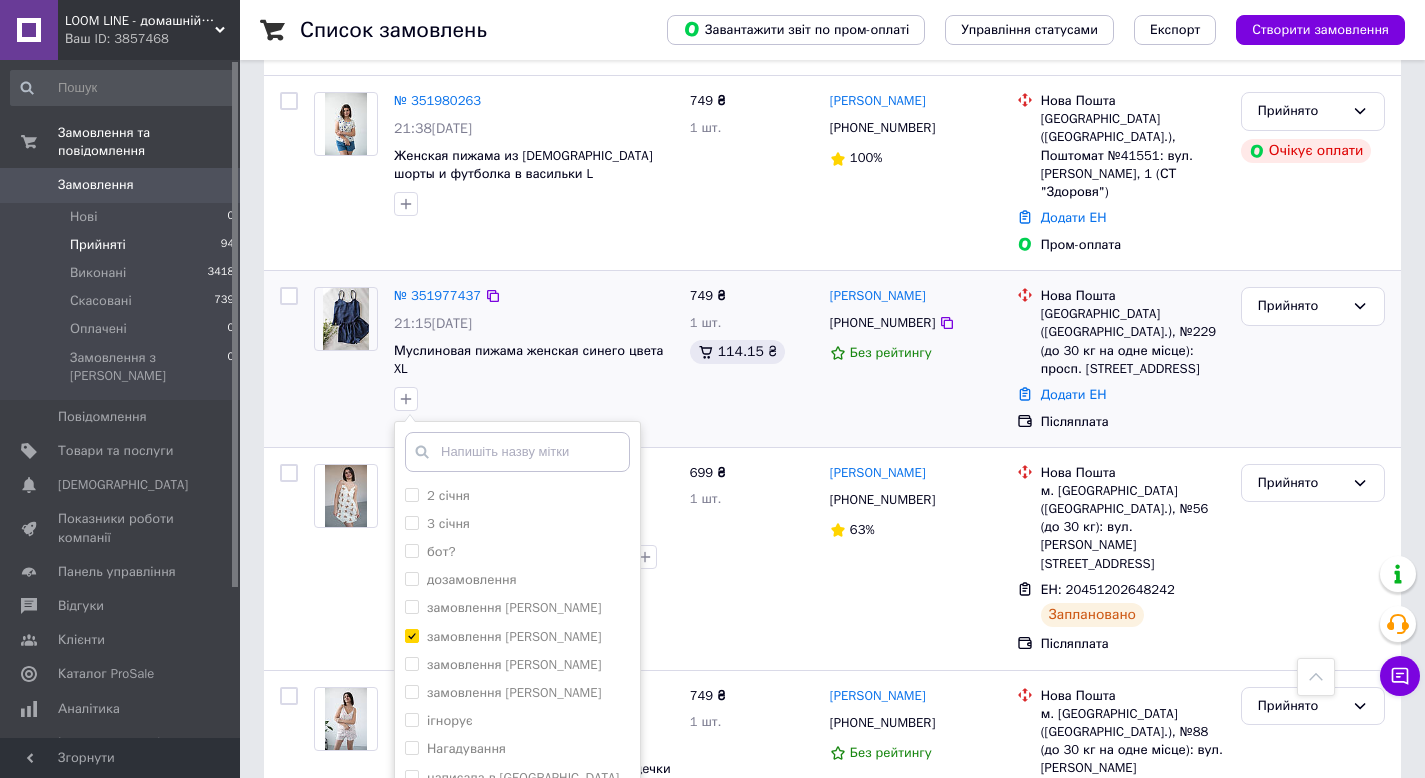 click on "Додати мітку" at bounding box center (517, 818) 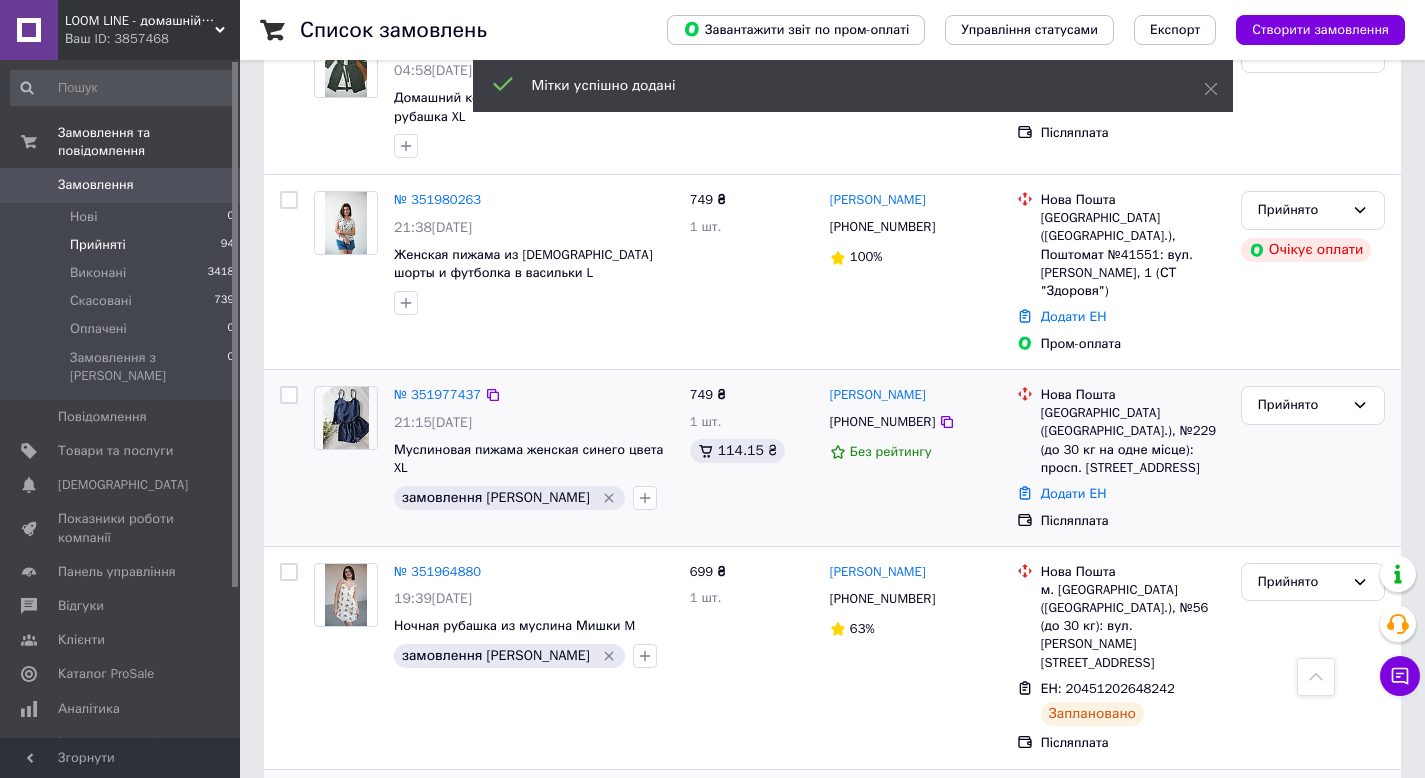 scroll, scrollTop: 1071, scrollLeft: 0, axis: vertical 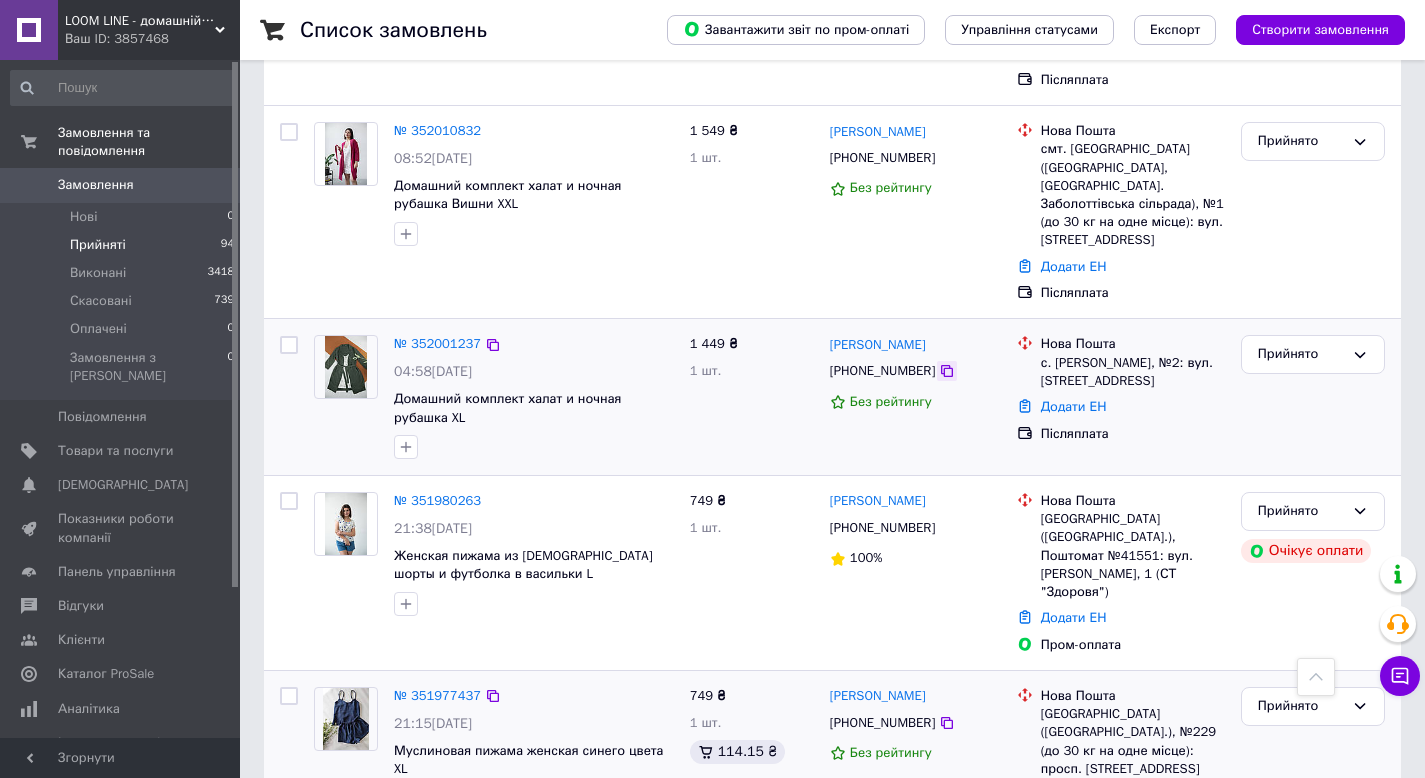 click 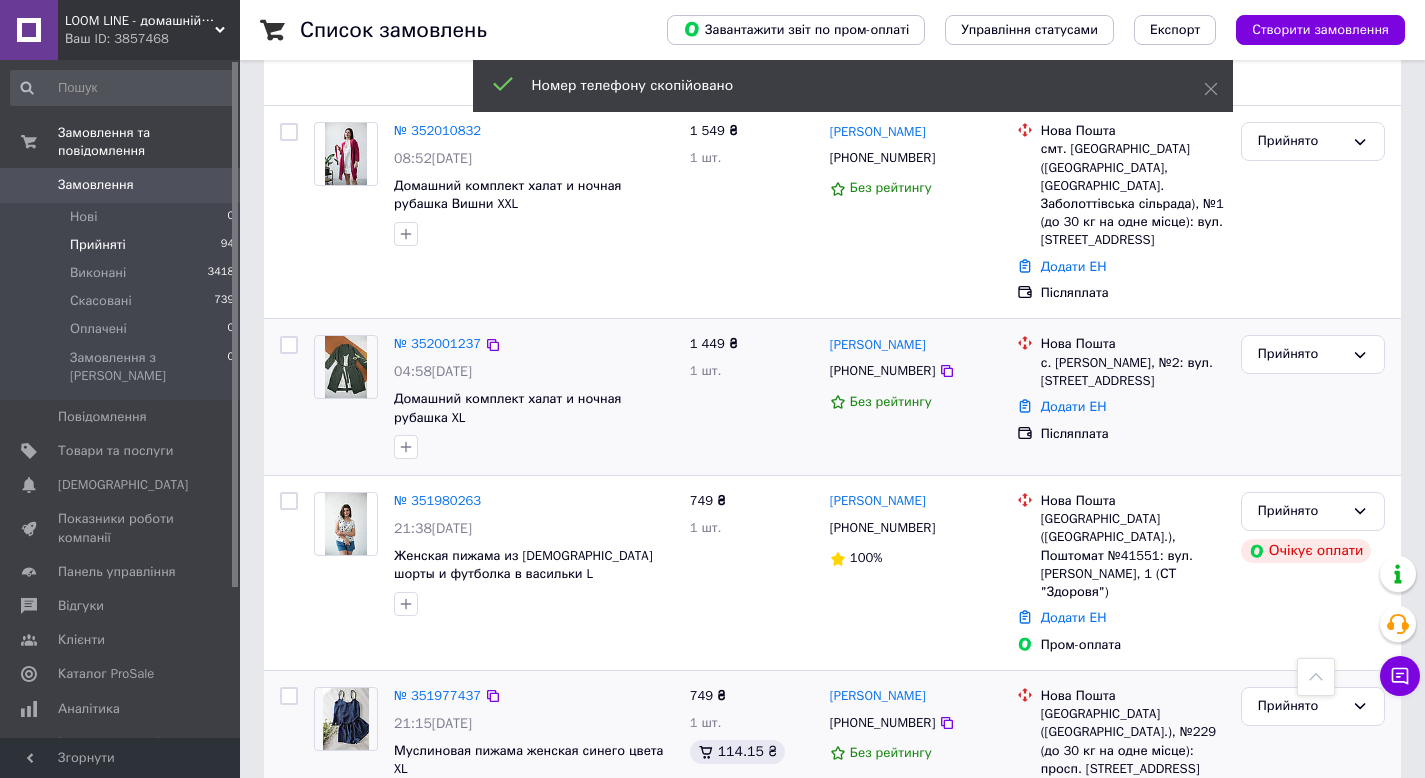 scroll, scrollTop: 471, scrollLeft: 0, axis: vertical 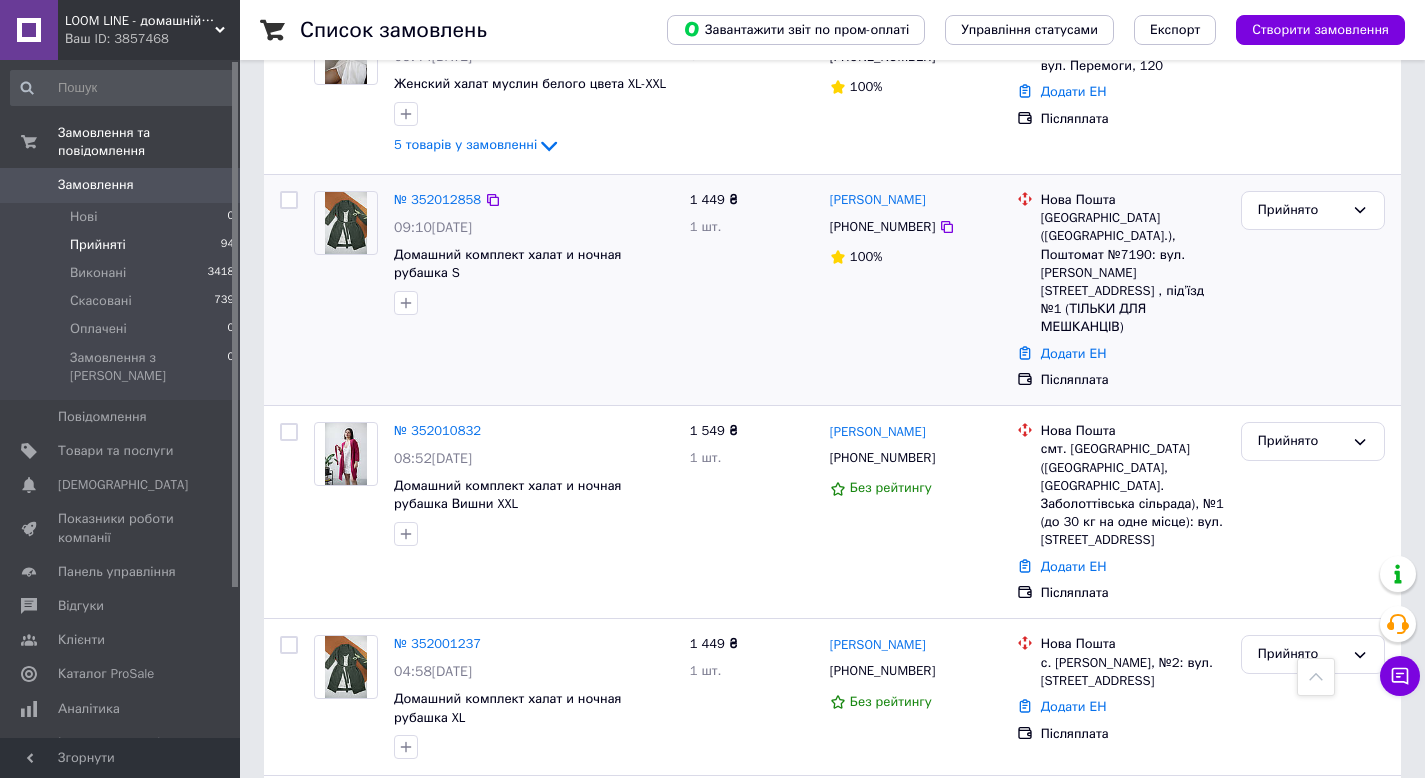 drag, startPoint x: 443, startPoint y: 375, endPoint x: 453, endPoint y: 348, distance: 28.79236 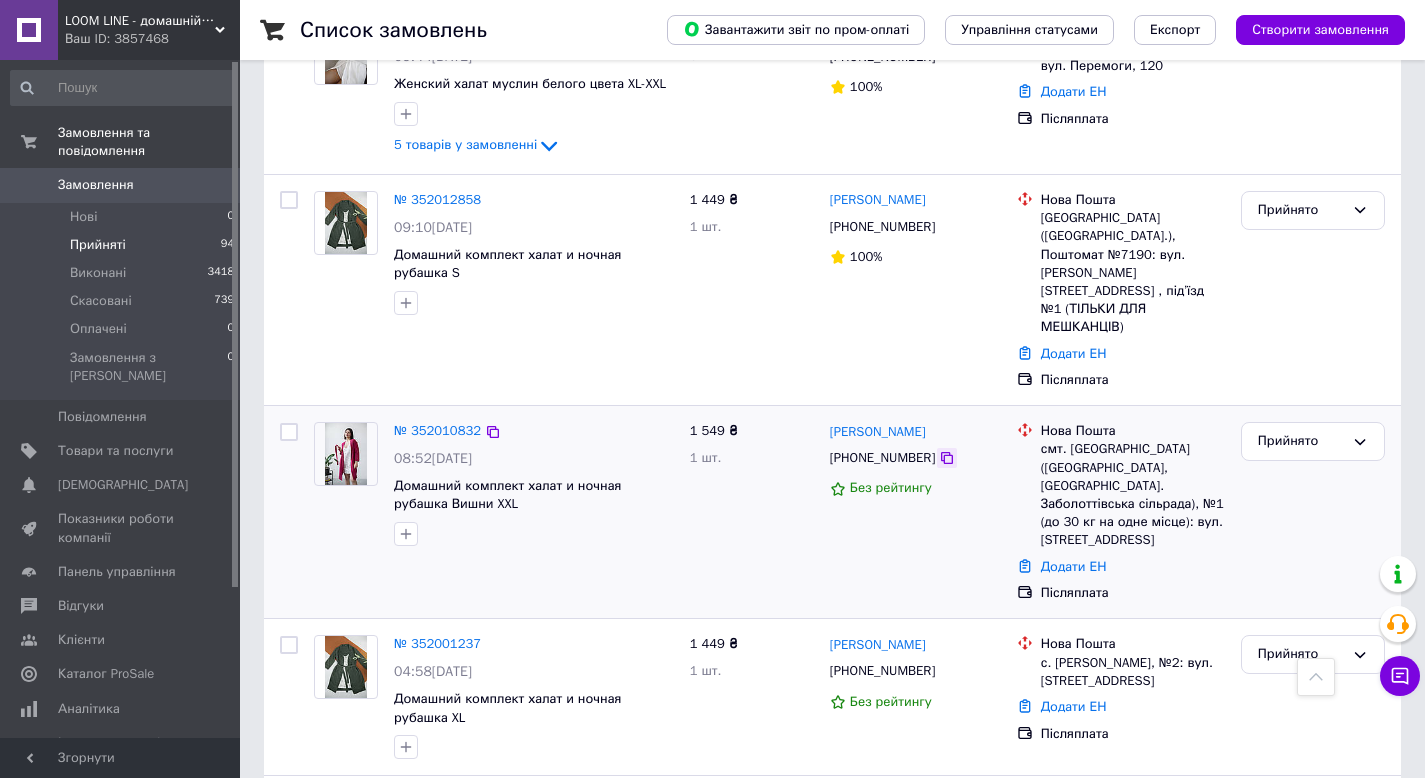 click 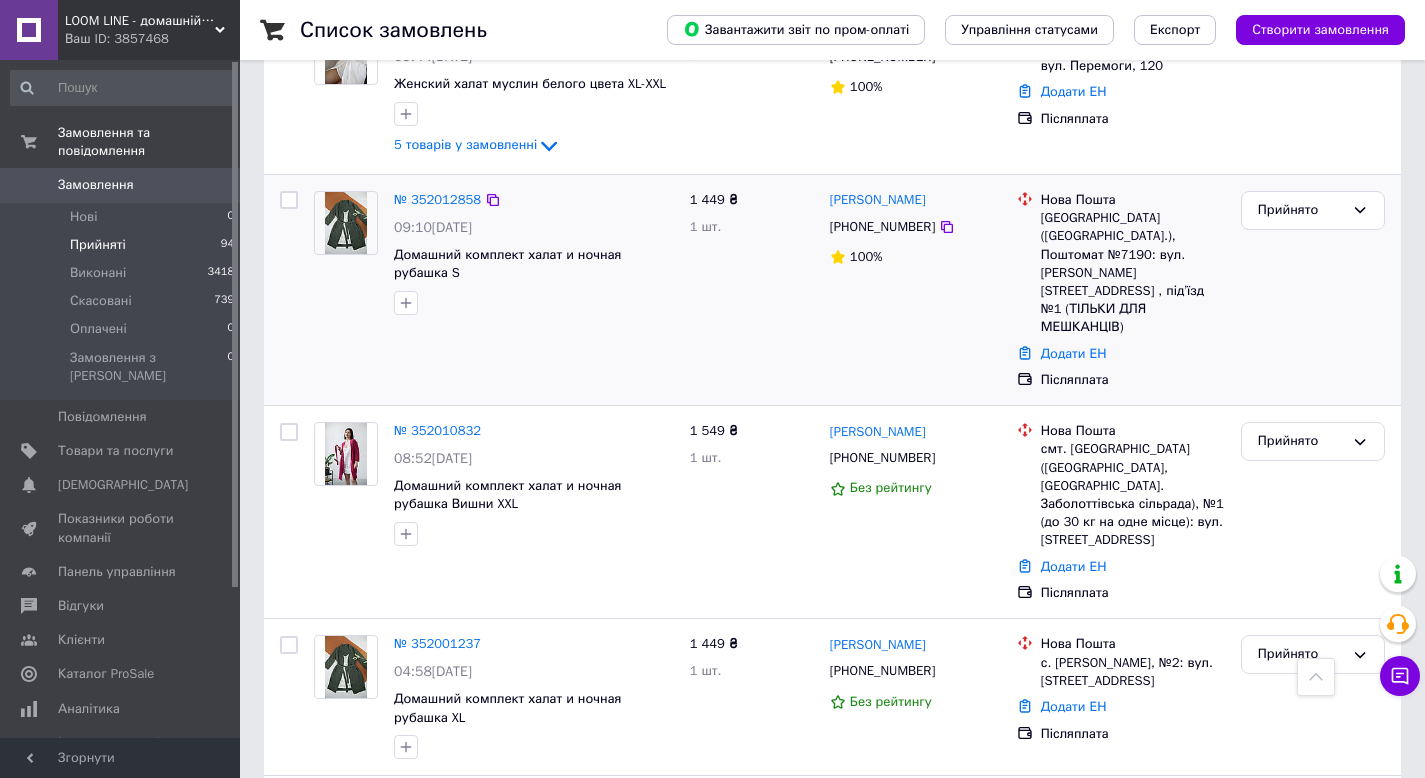 scroll, scrollTop: 371, scrollLeft: 0, axis: vertical 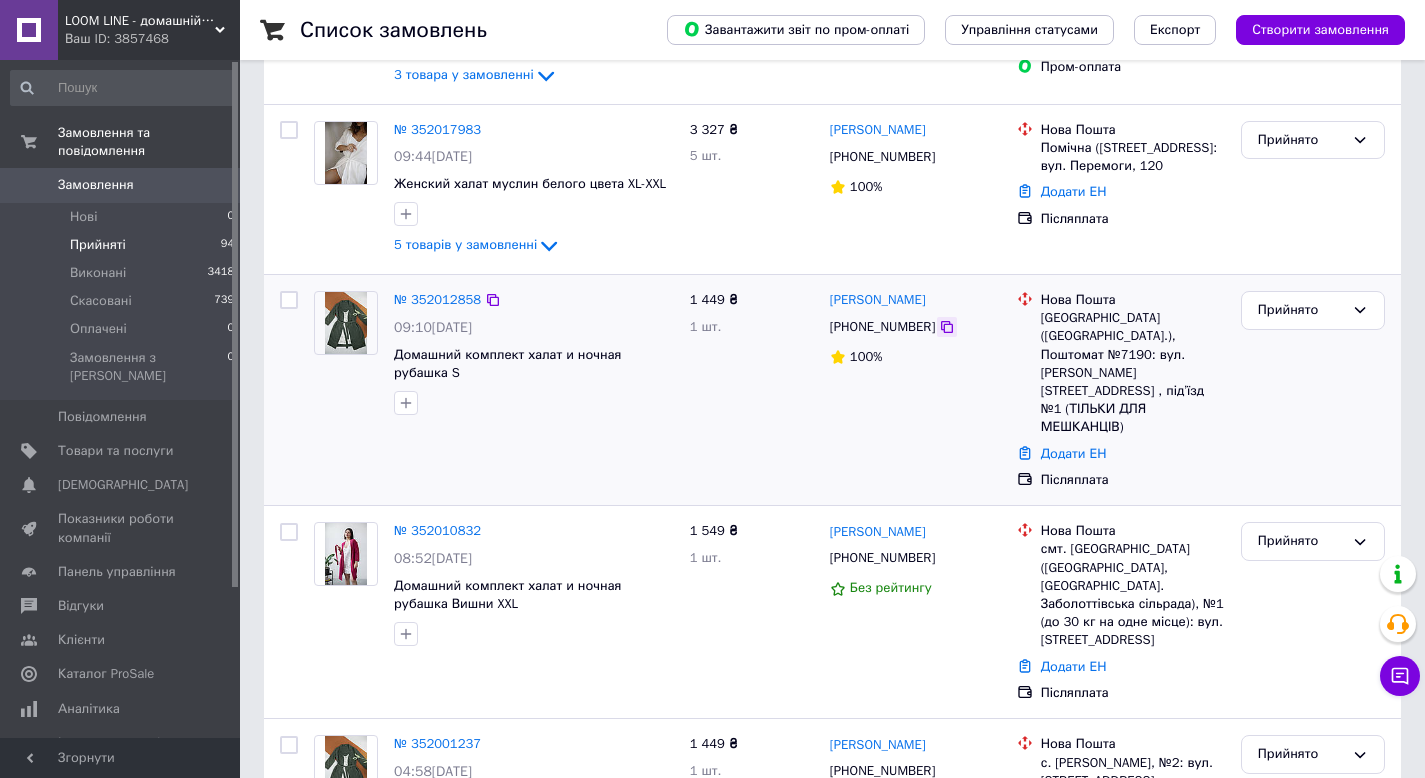 click 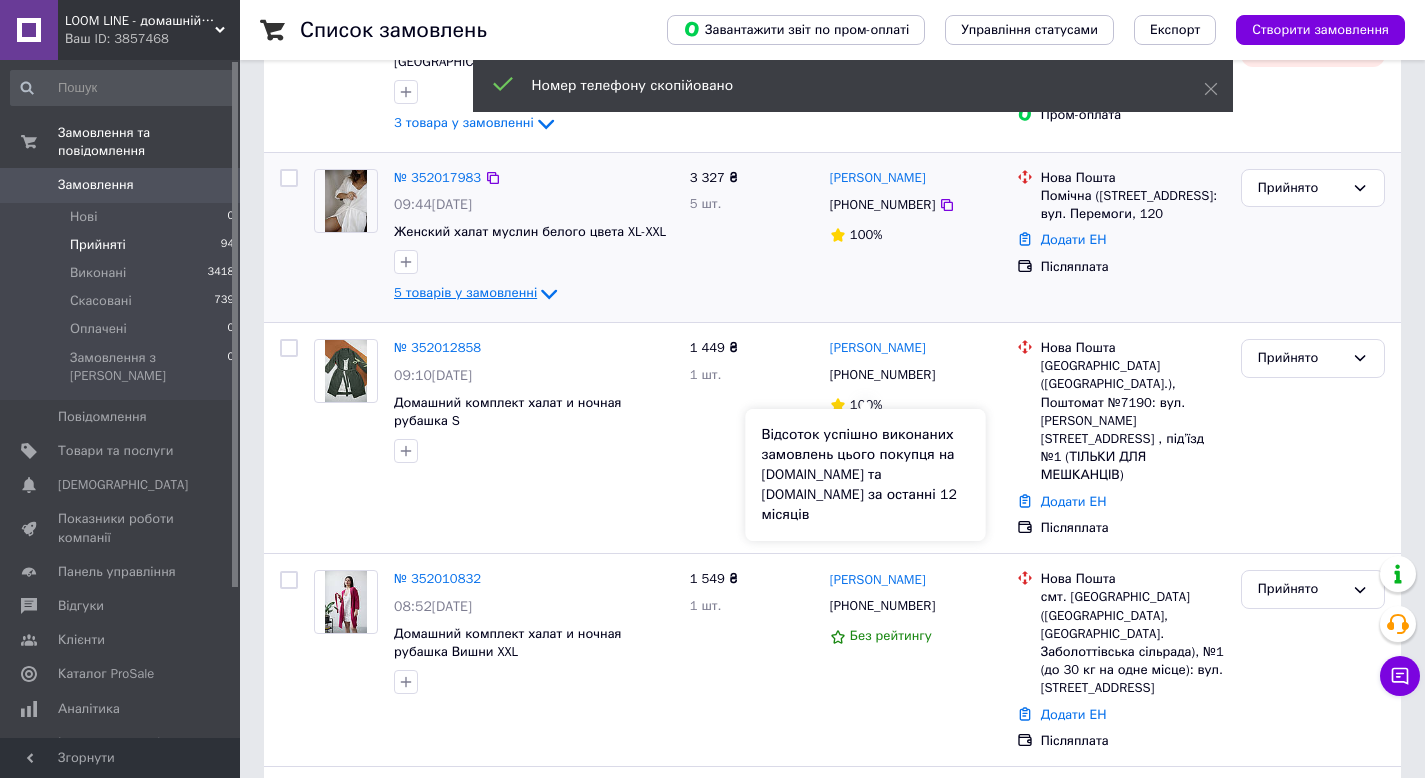 scroll, scrollTop: 171, scrollLeft: 0, axis: vertical 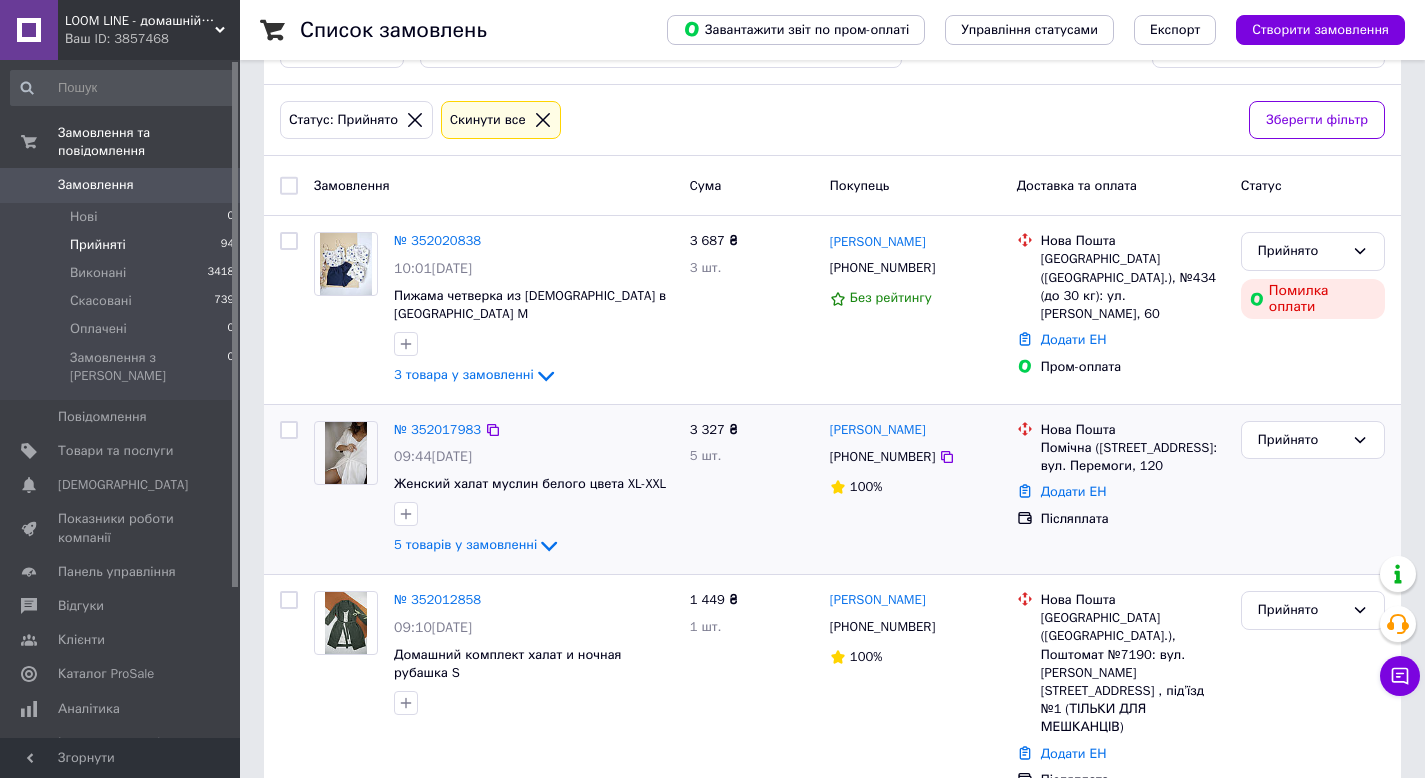 drag, startPoint x: 936, startPoint y: 441, endPoint x: 517, endPoint y: 425, distance: 419.3054 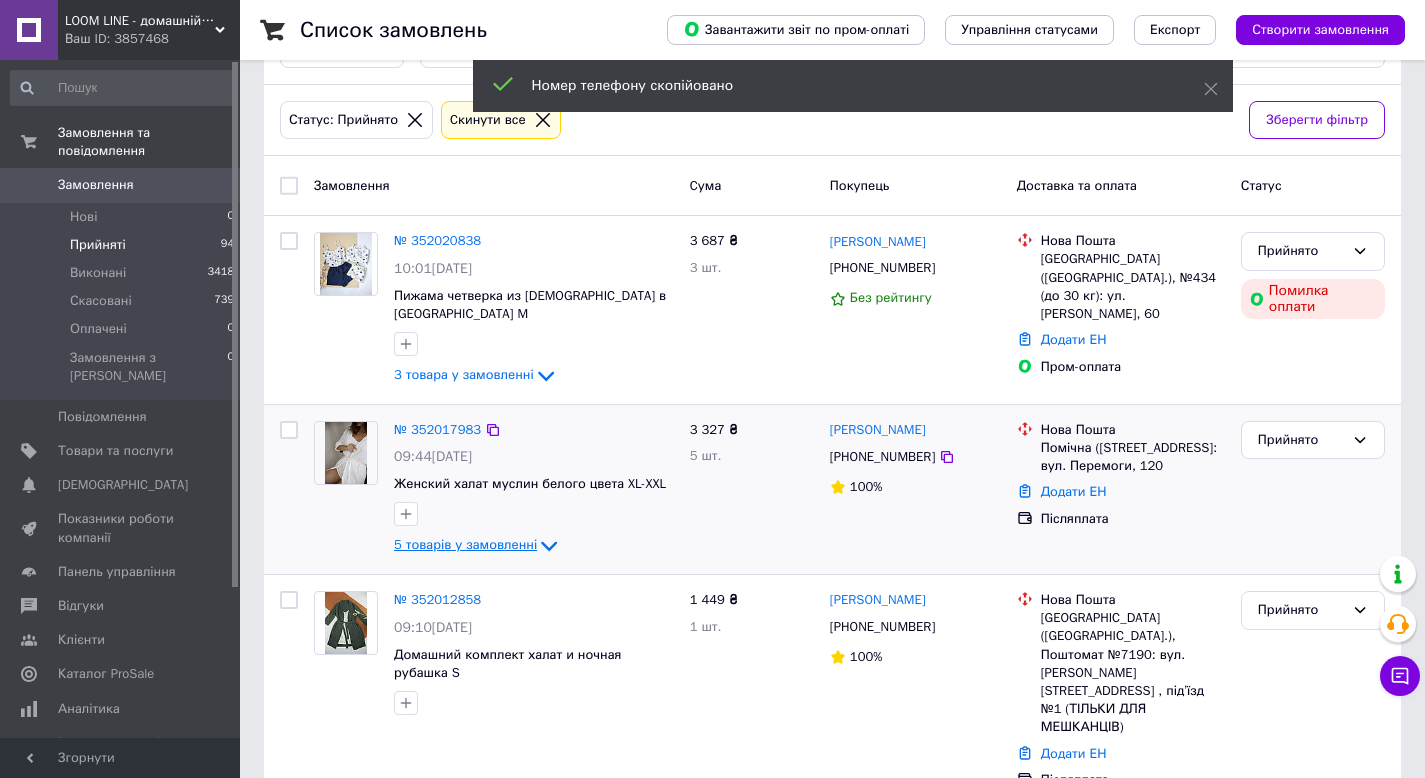 drag, startPoint x: 403, startPoint y: 417, endPoint x: 468, endPoint y: 524, distance: 125.19585 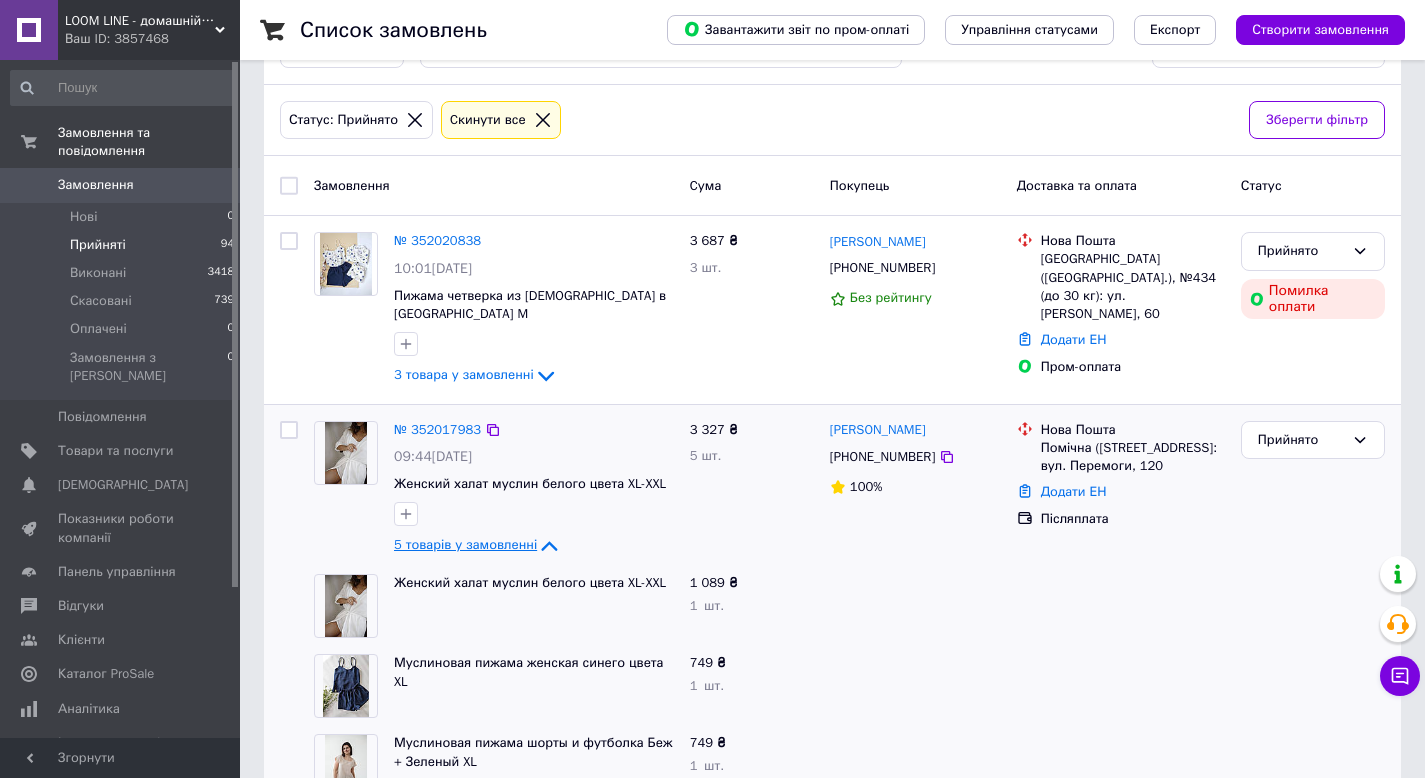 click on "5 товарів у замовленні" at bounding box center (465, 545) 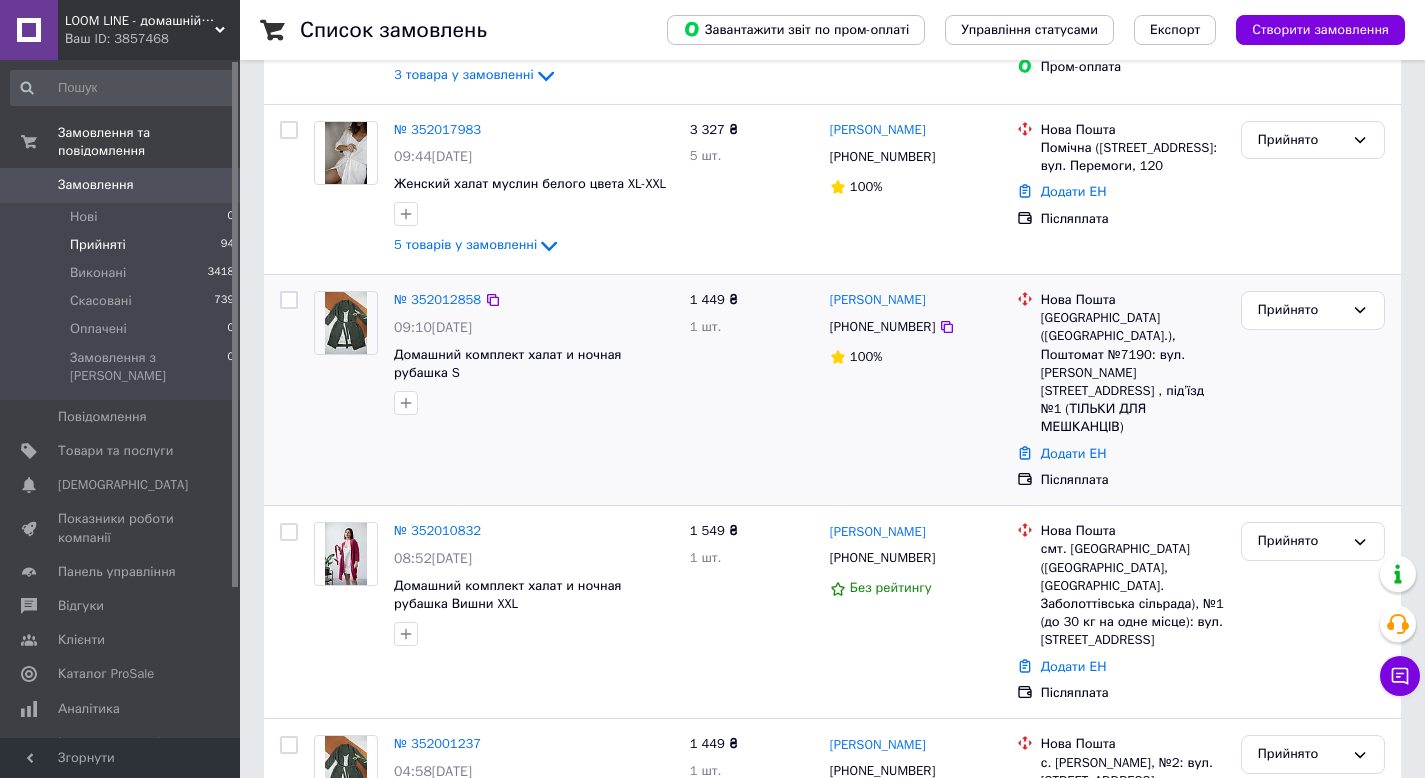 scroll, scrollTop: 571, scrollLeft: 0, axis: vertical 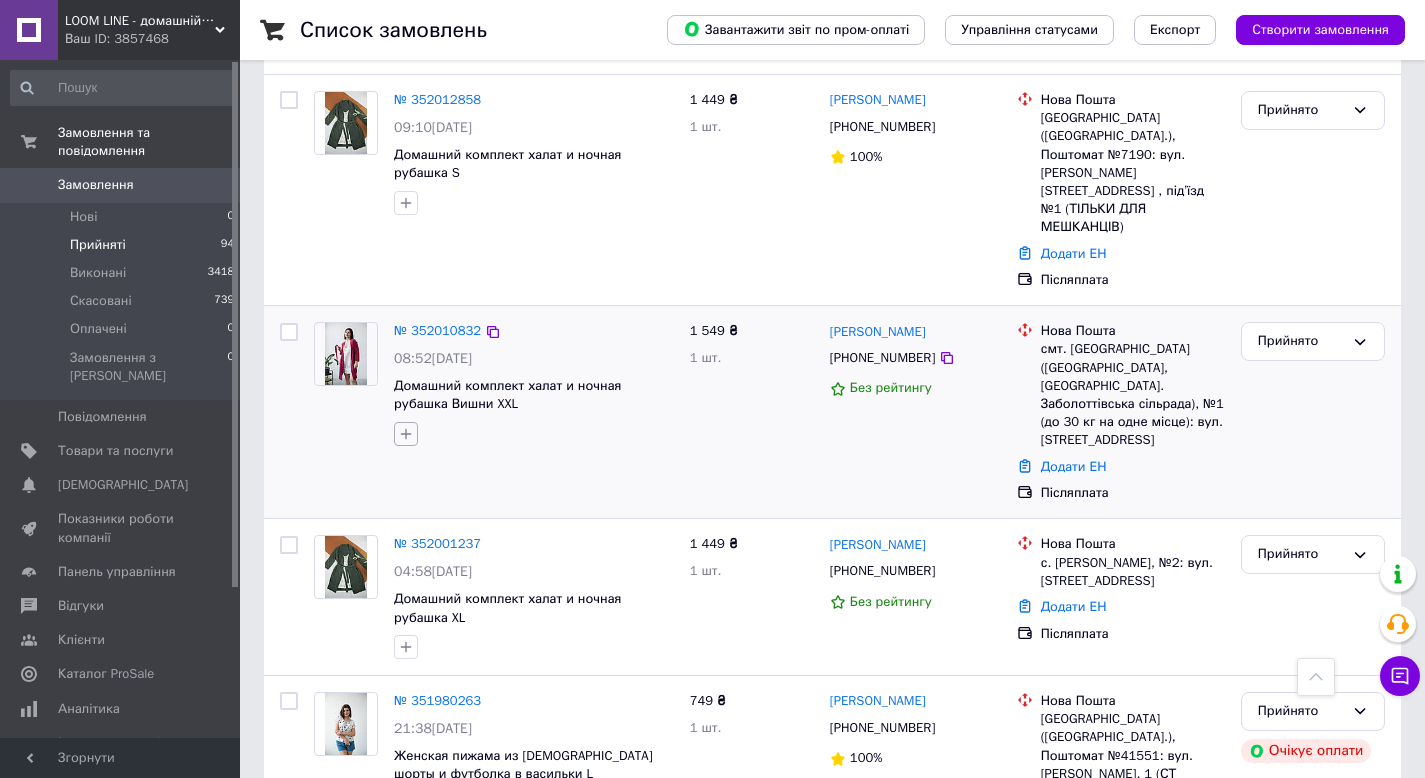 click at bounding box center [406, 434] 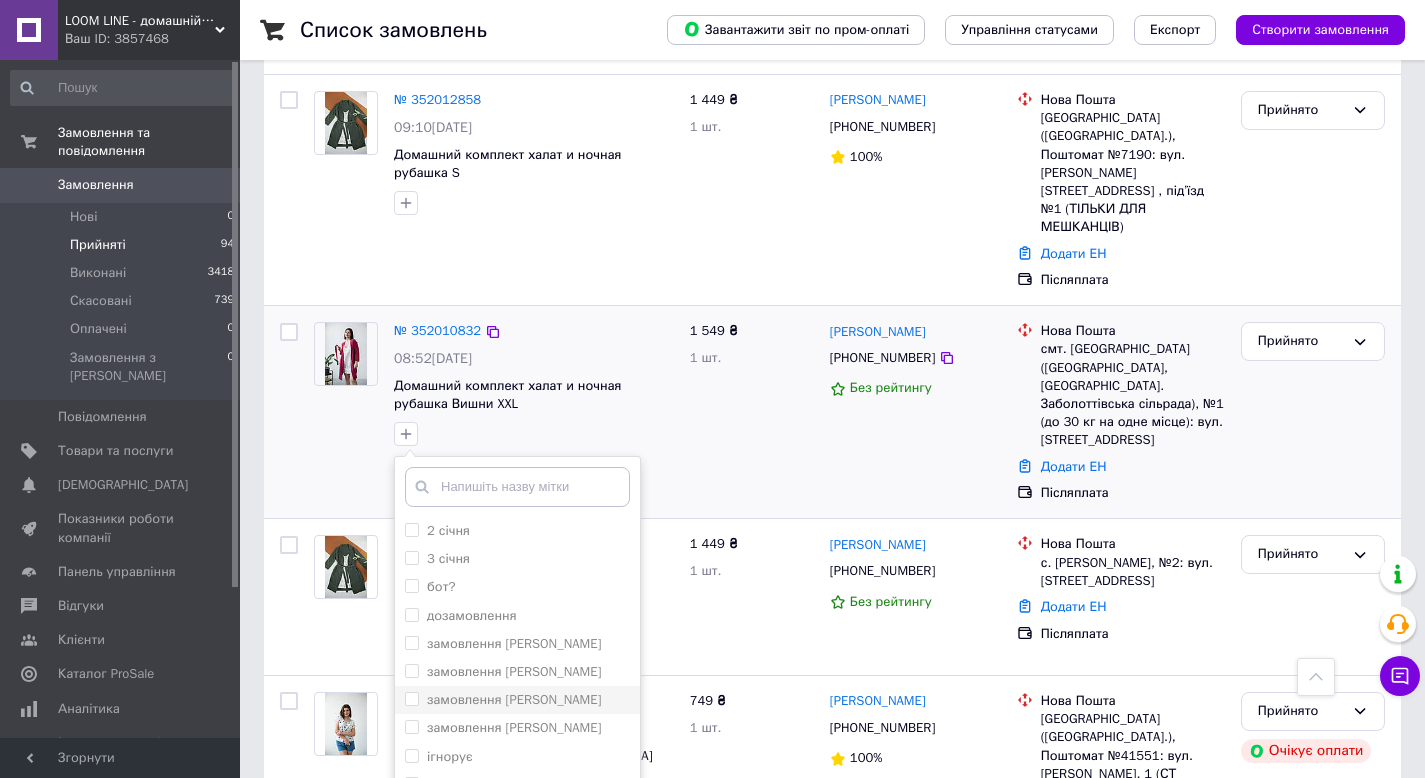 click on "замовлення Наталя" at bounding box center (514, 699) 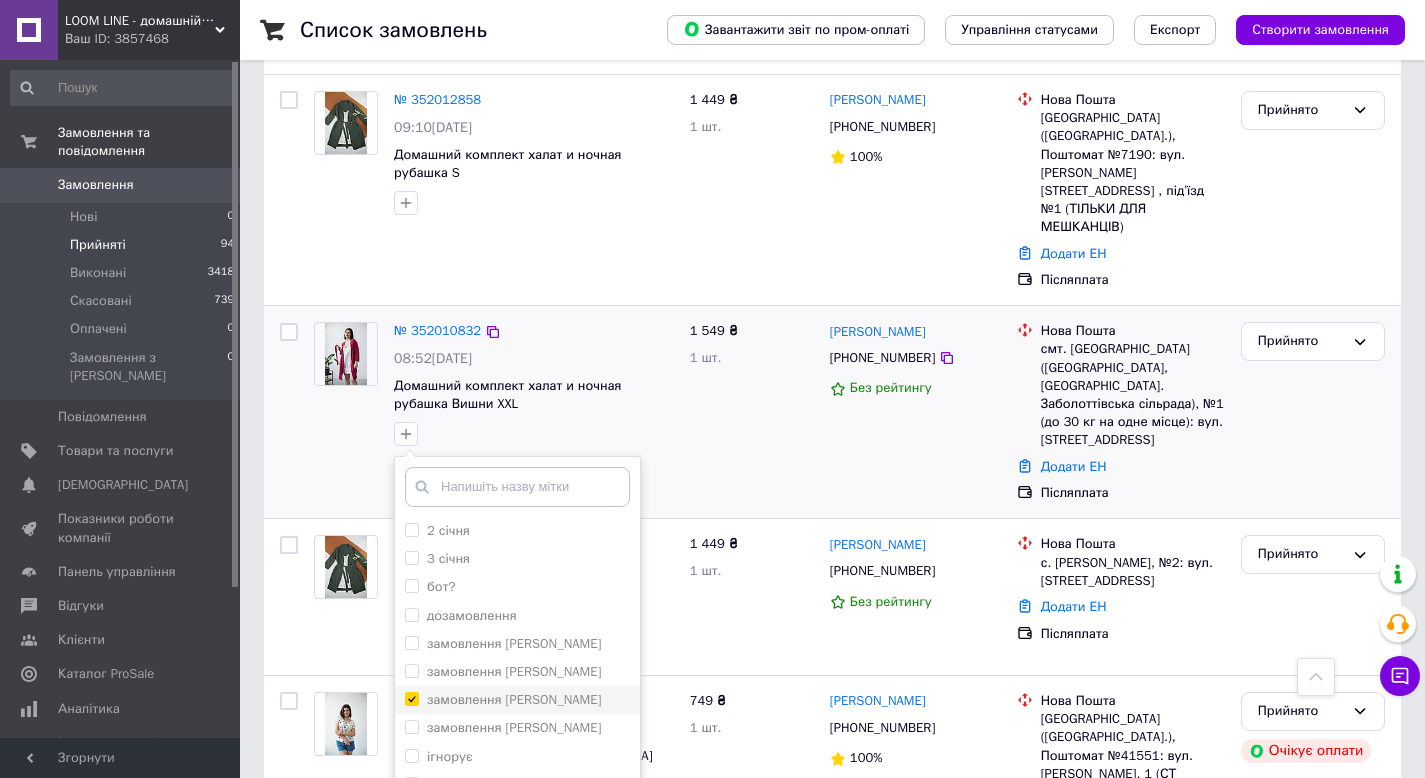 checkbox on "true" 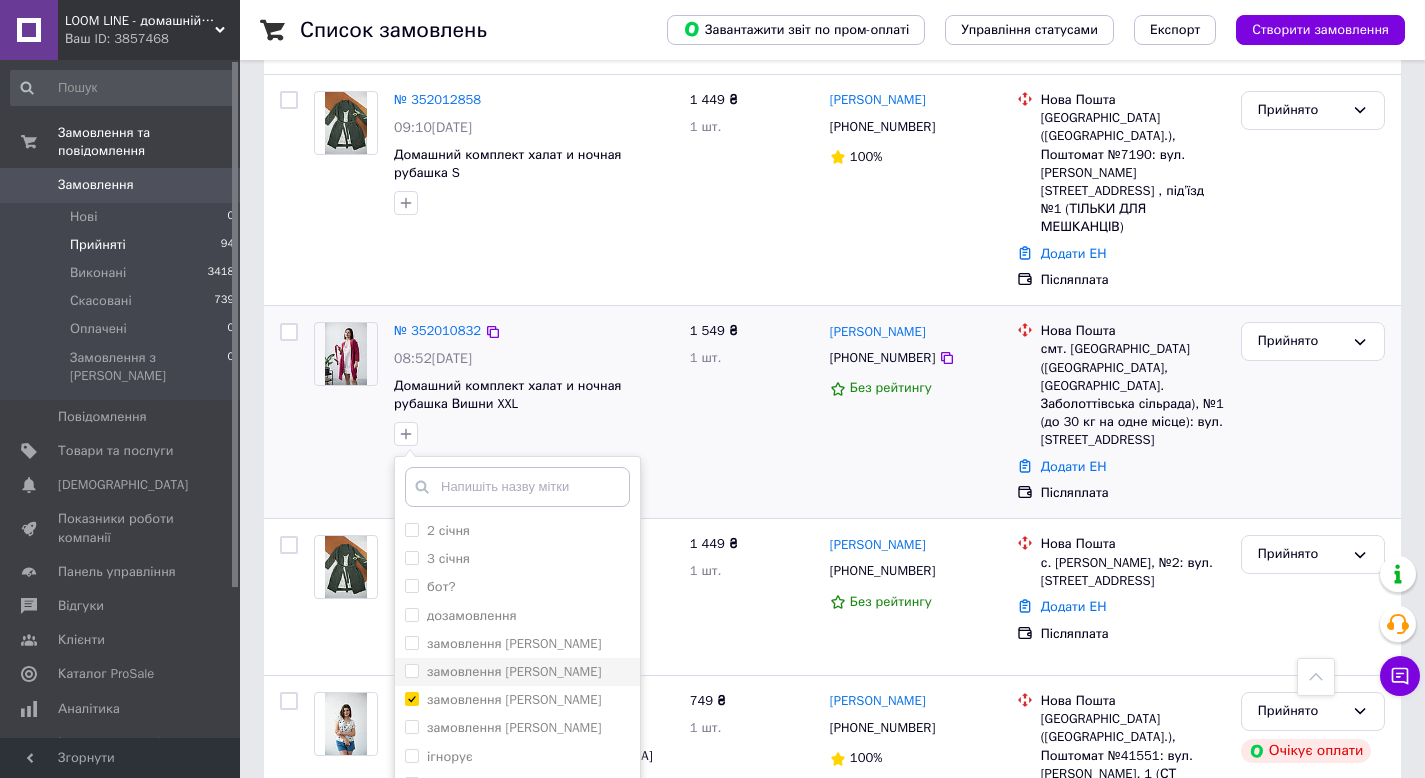 click on "замовлення Настя" at bounding box center (514, 671) 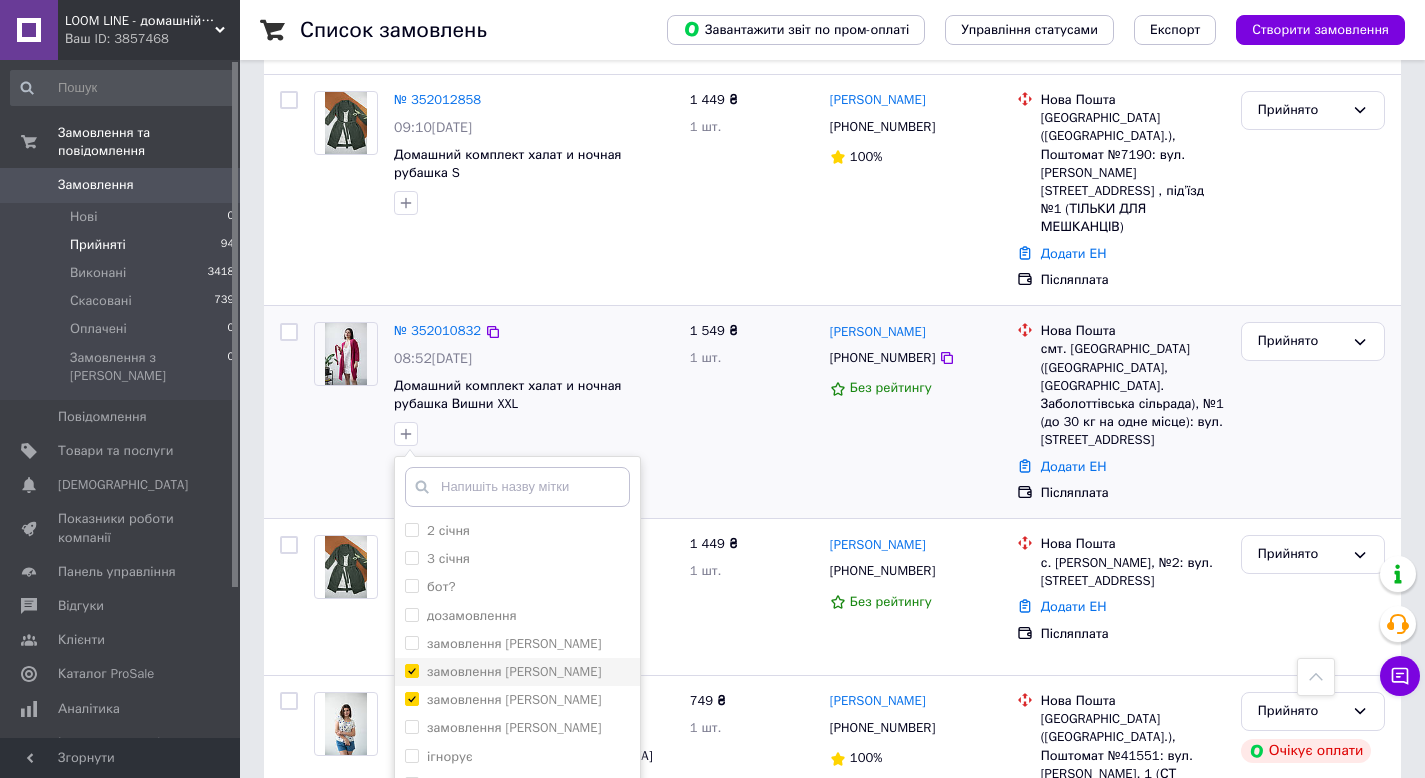 checkbox on "true" 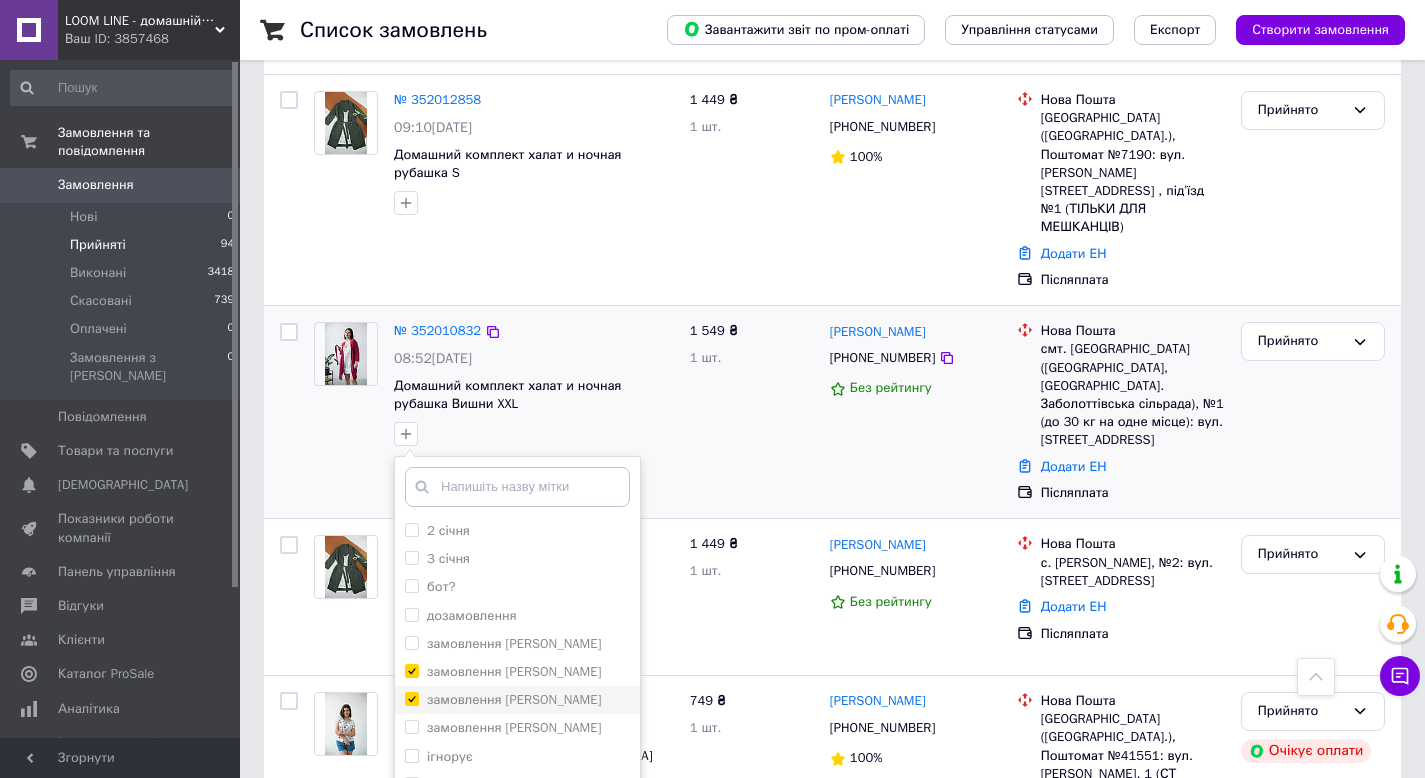 click on "замовлення Наталя" at bounding box center [514, 699] 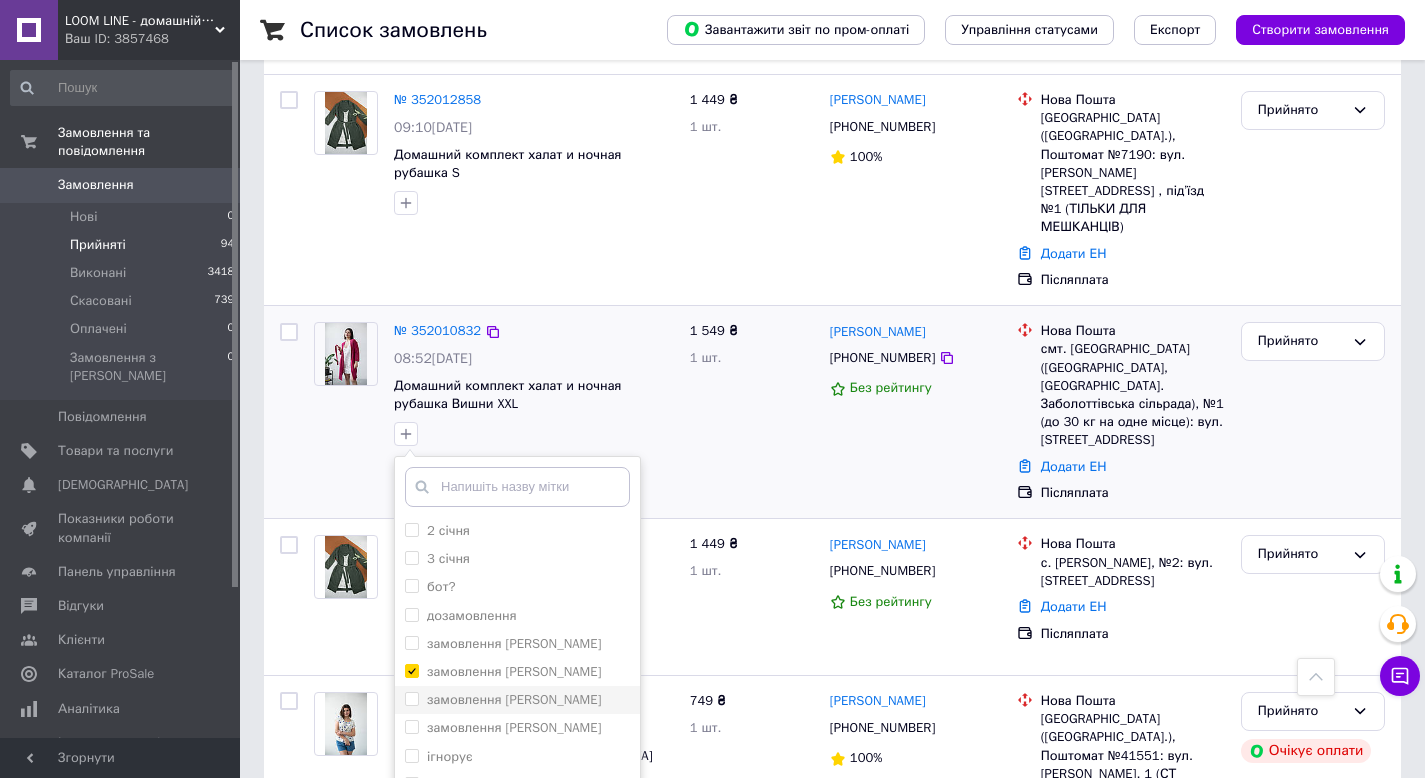 checkbox on "false" 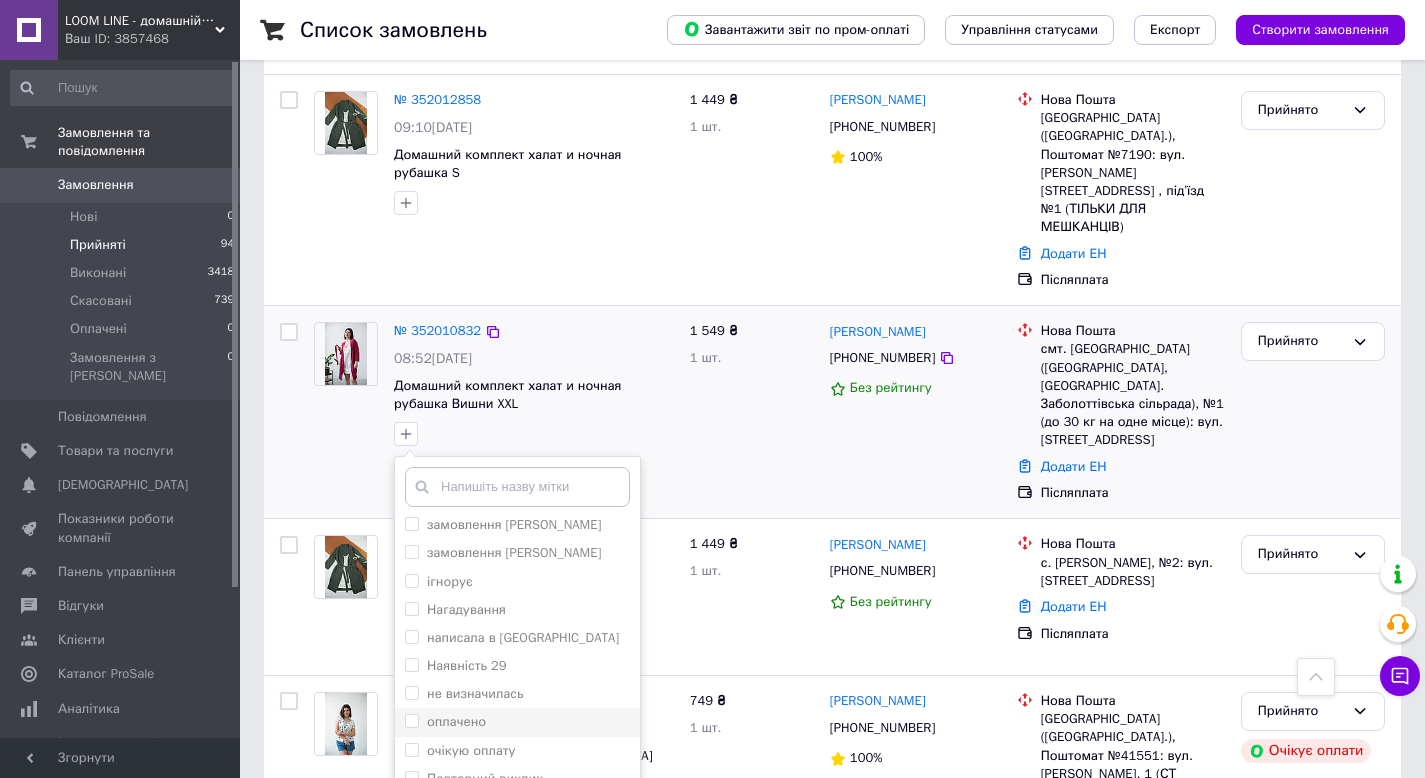 scroll, scrollTop: 264, scrollLeft: 0, axis: vertical 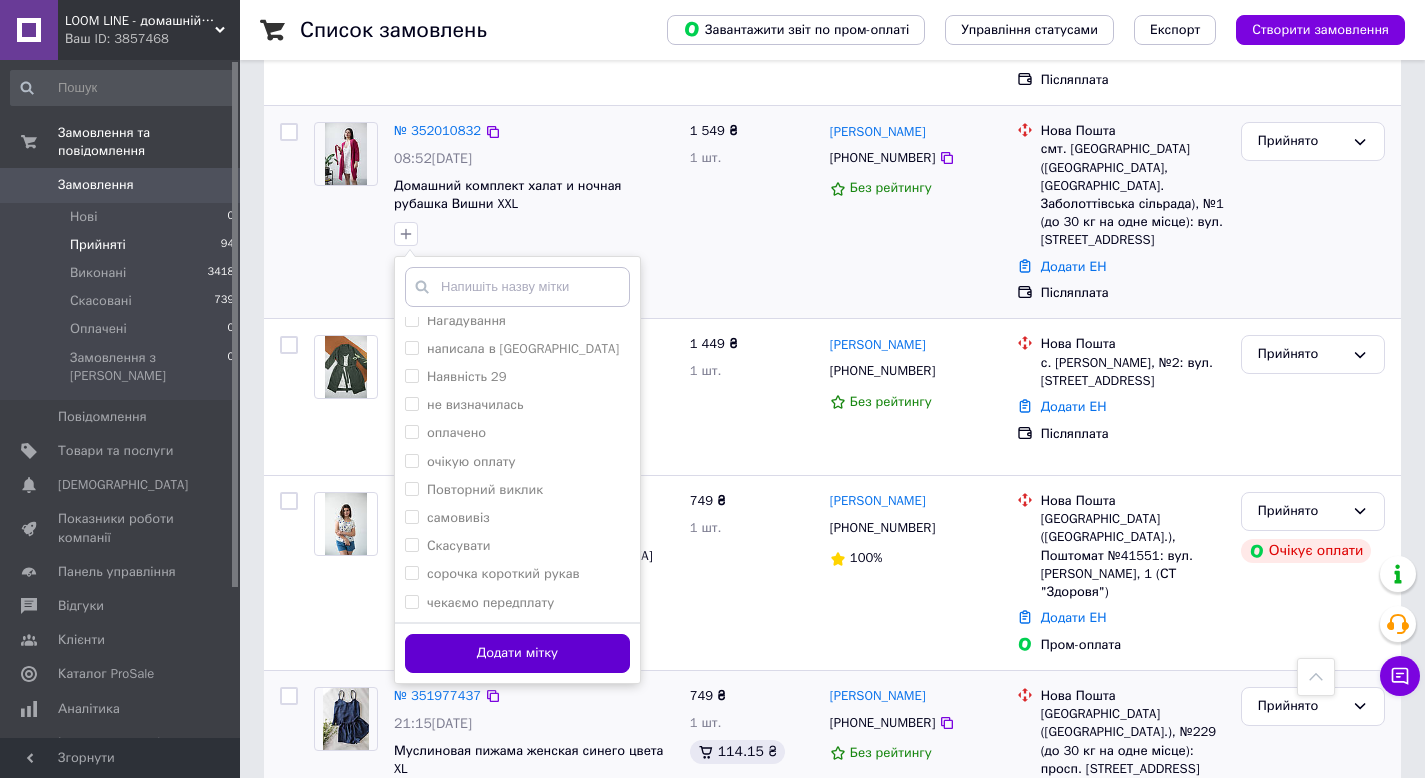 click on "Додати мітку" at bounding box center (517, 653) 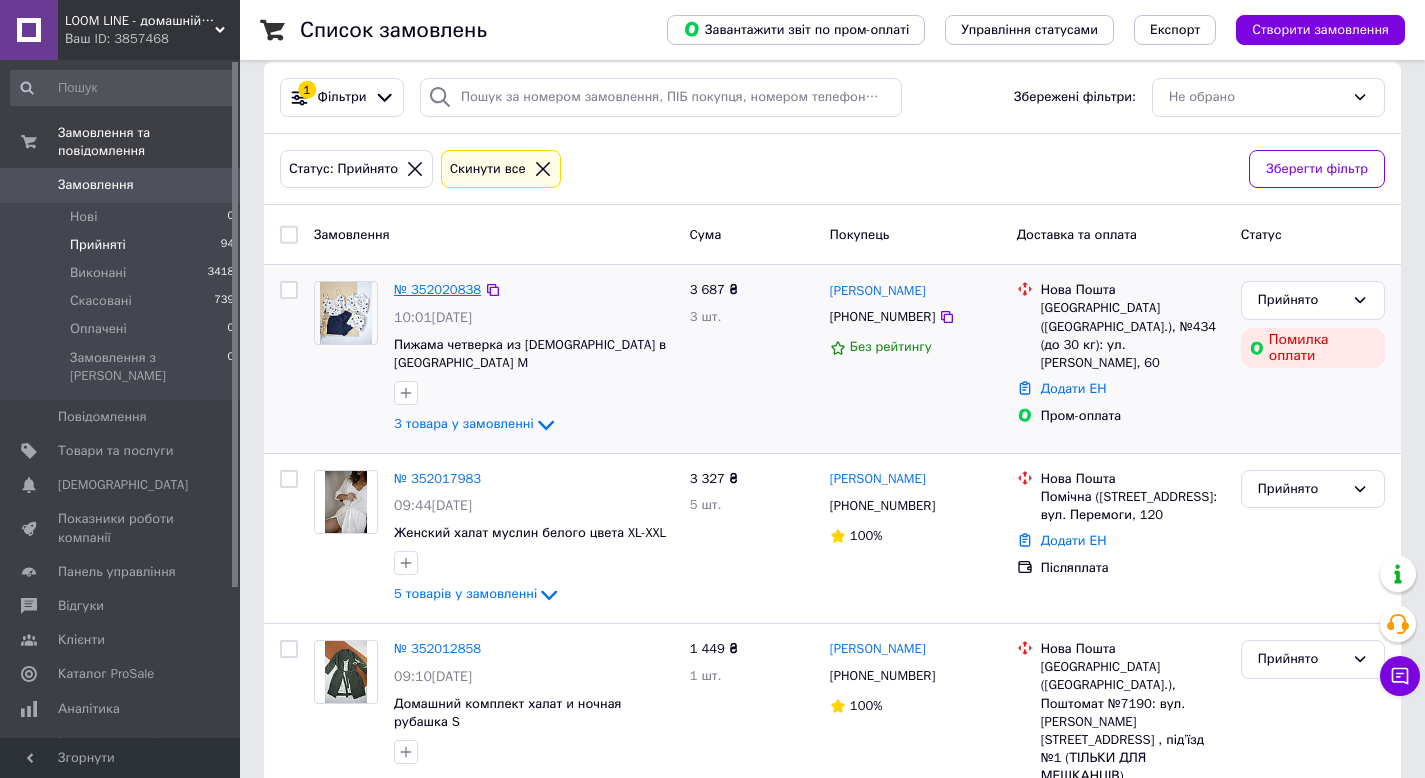 scroll, scrollTop: 0, scrollLeft: 0, axis: both 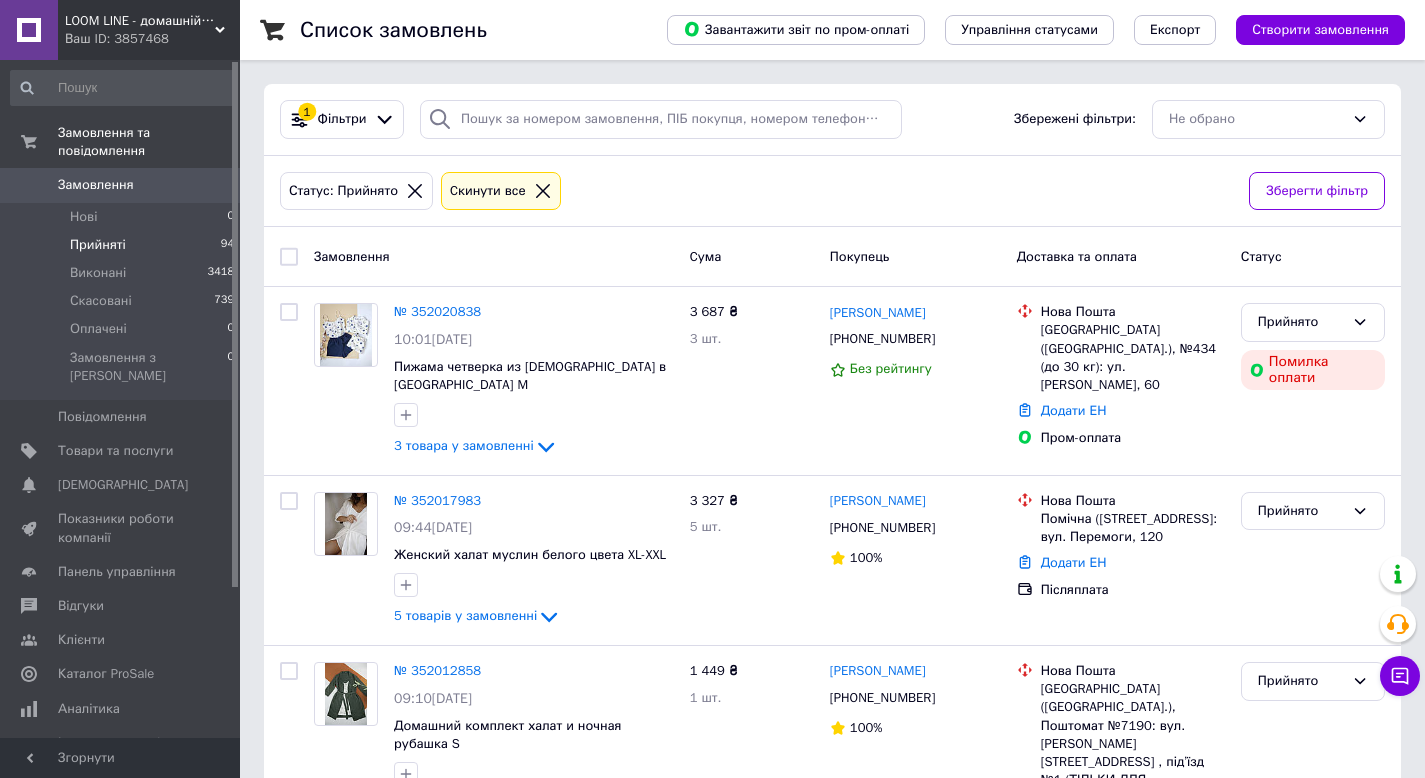 click on "Замовлення" at bounding box center [121, 185] 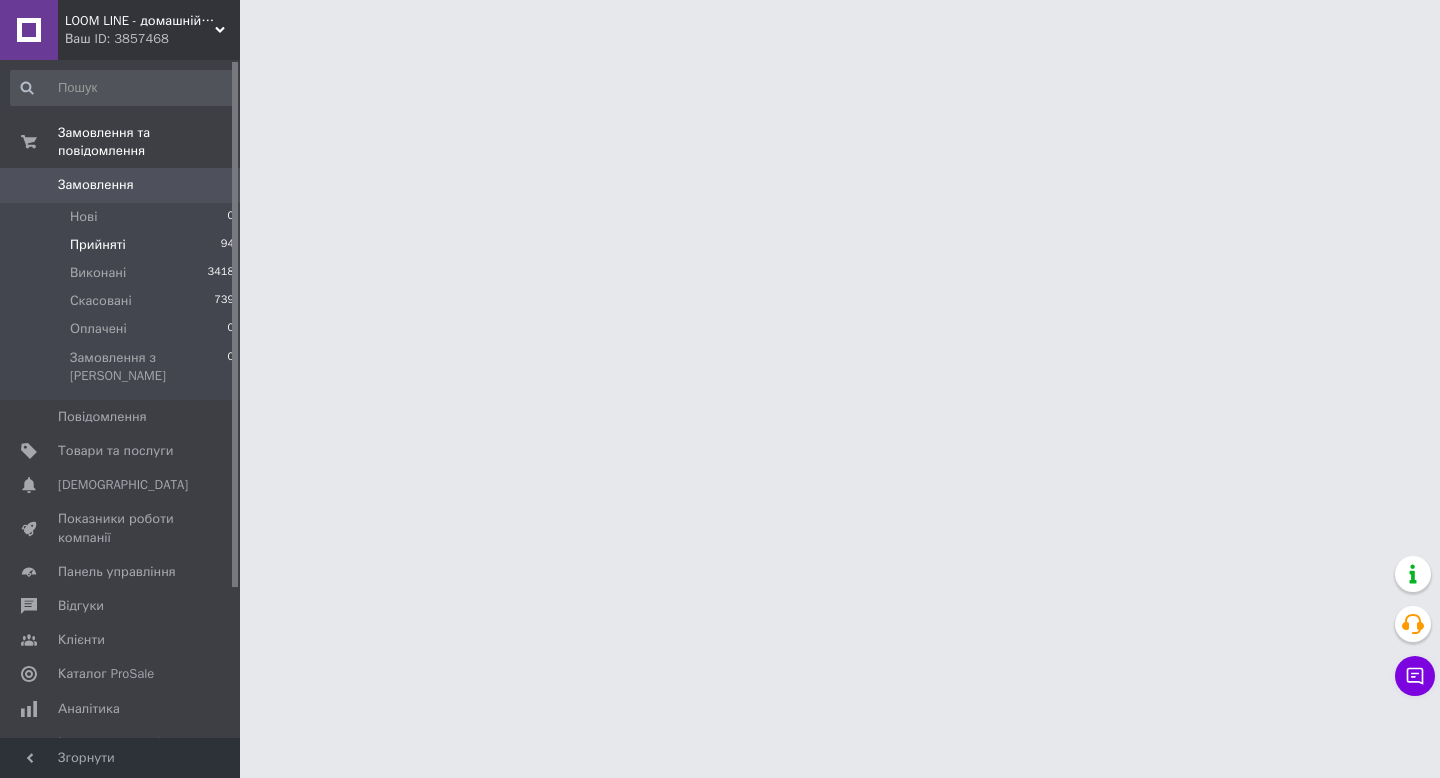 click on "Прийняті 94" at bounding box center [123, 245] 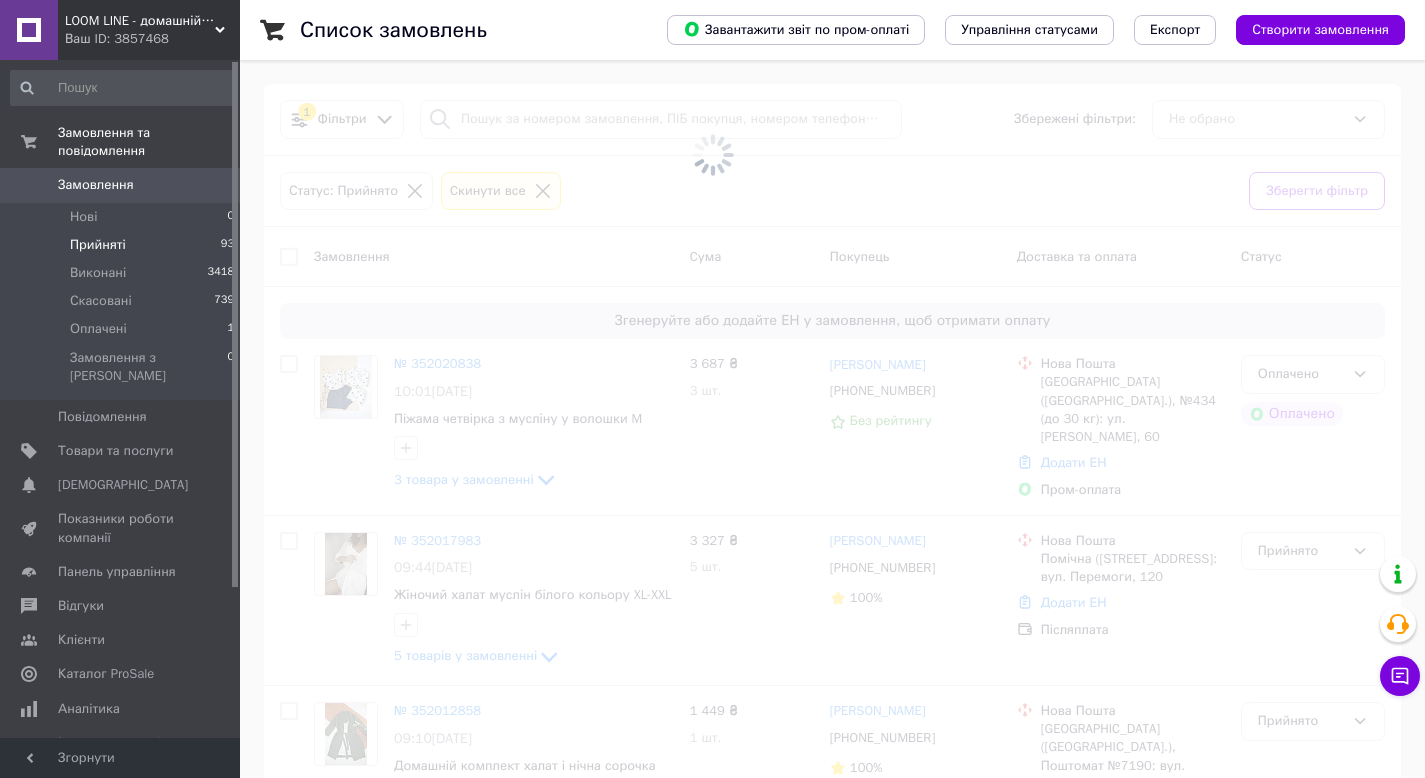 click on "Прийняті 93" at bounding box center (123, 245) 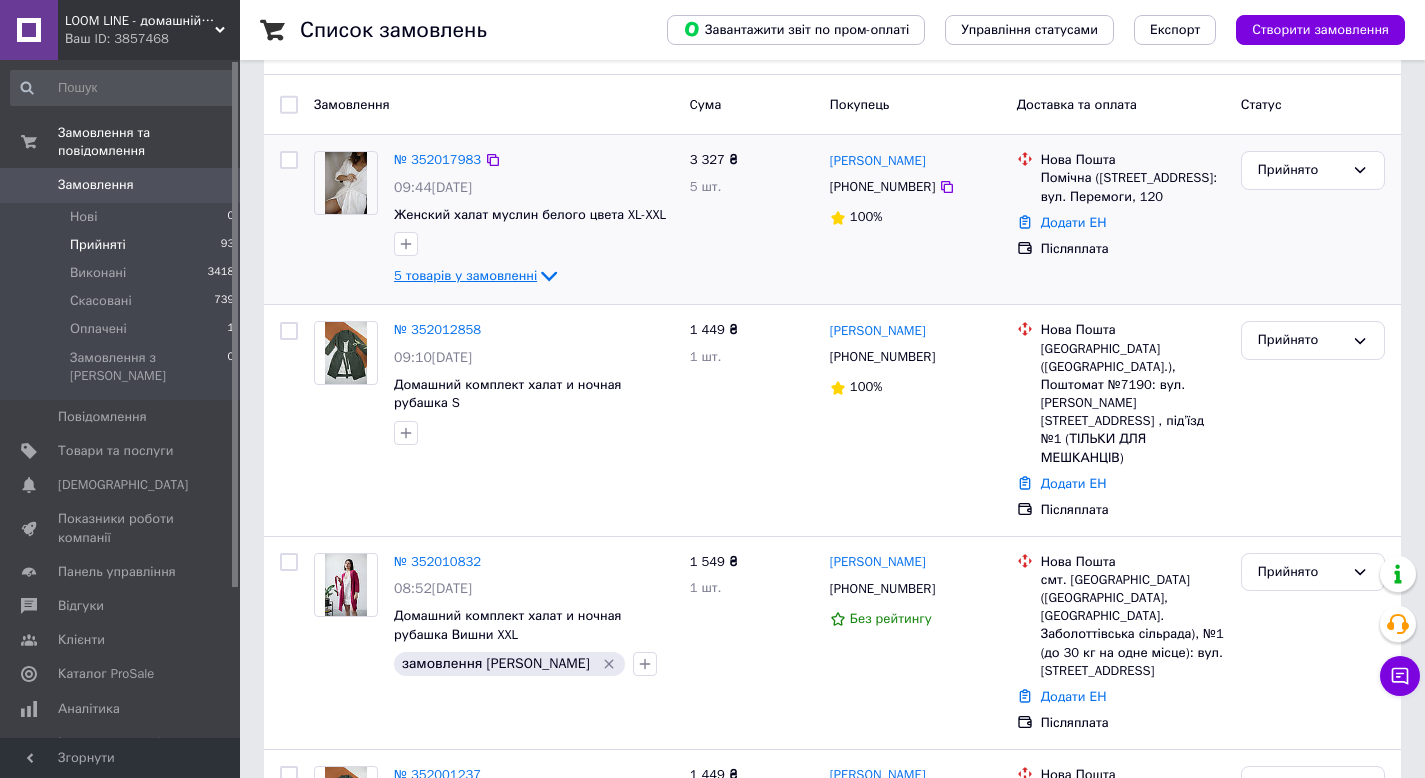 scroll, scrollTop: 300, scrollLeft: 0, axis: vertical 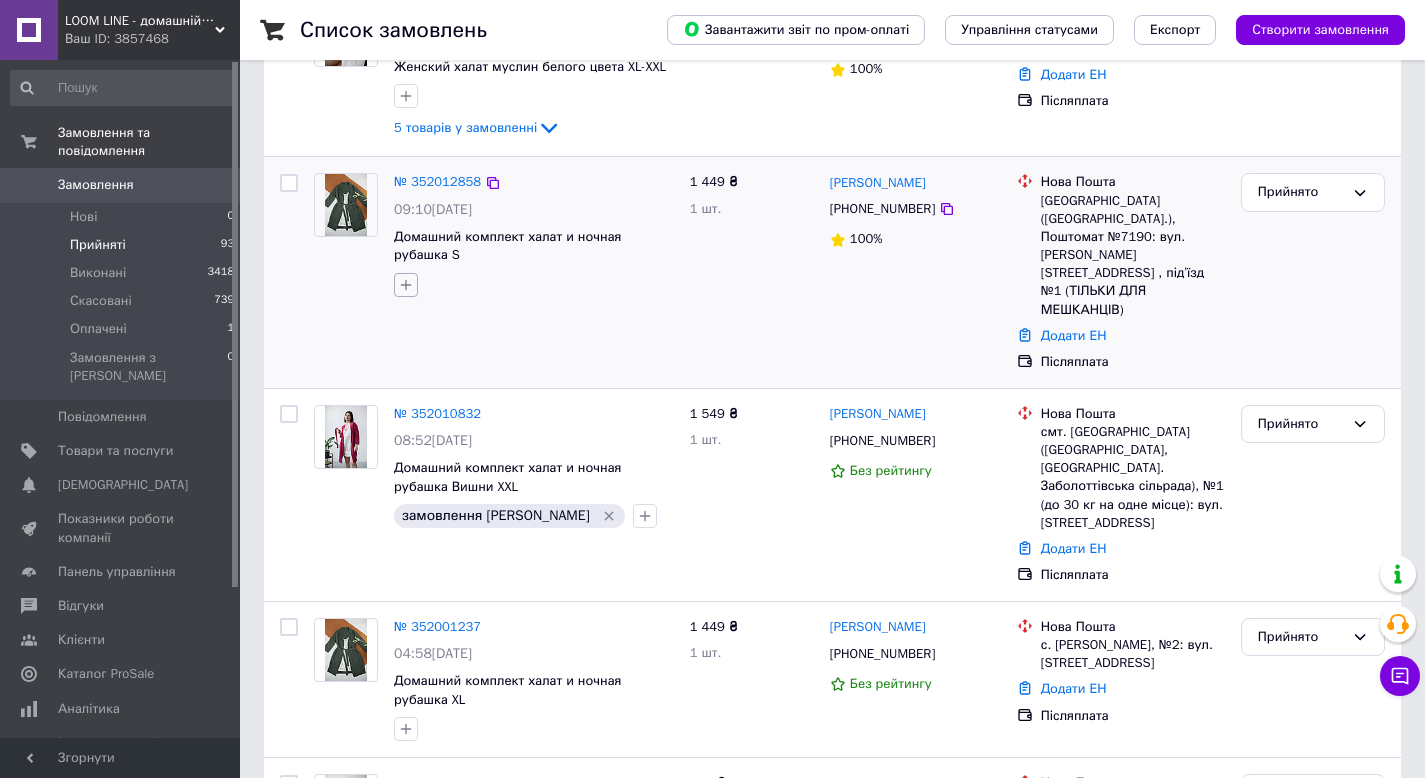 click 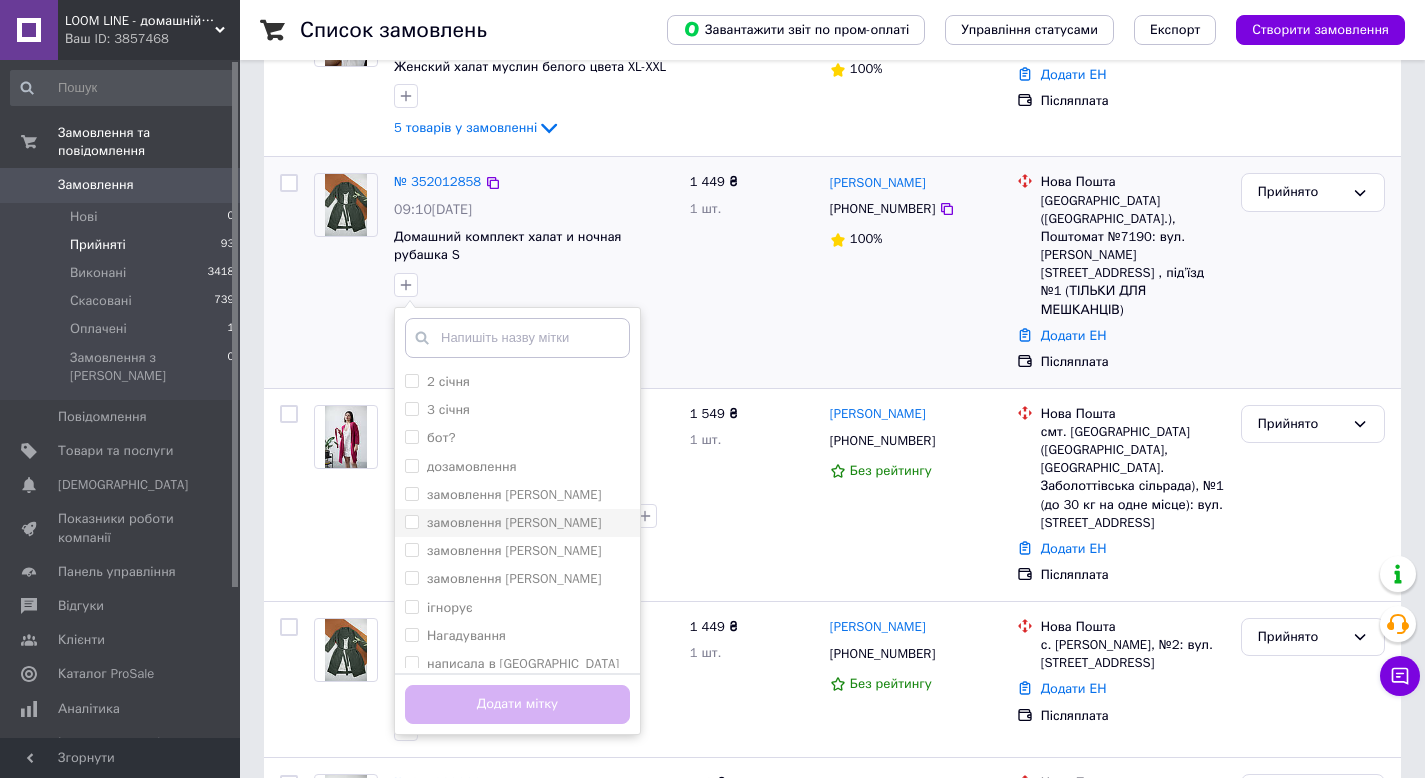 drag, startPoint x: 521, startPoint y: 527, endPoint x: 523, endPoint y: 554, distance: 27.073973 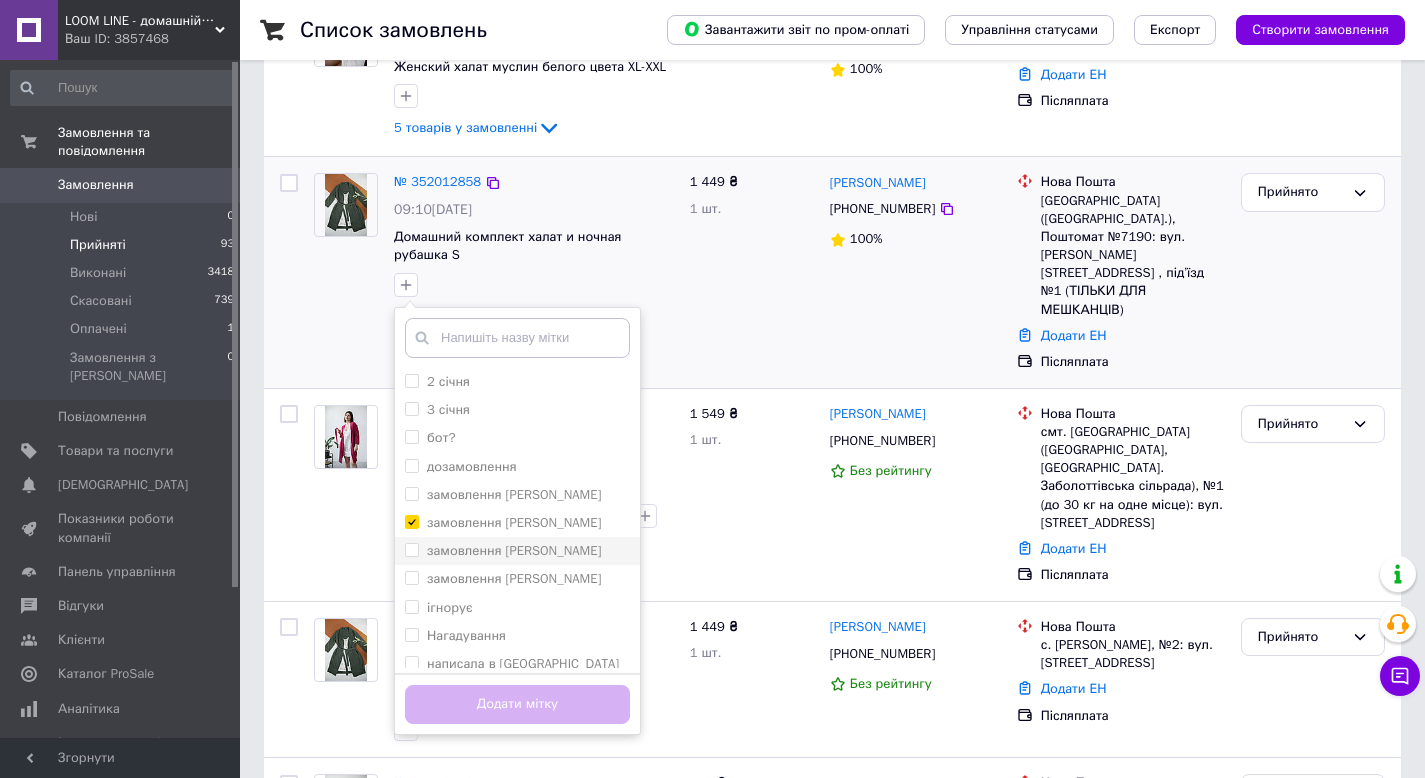 checkbox on "true" 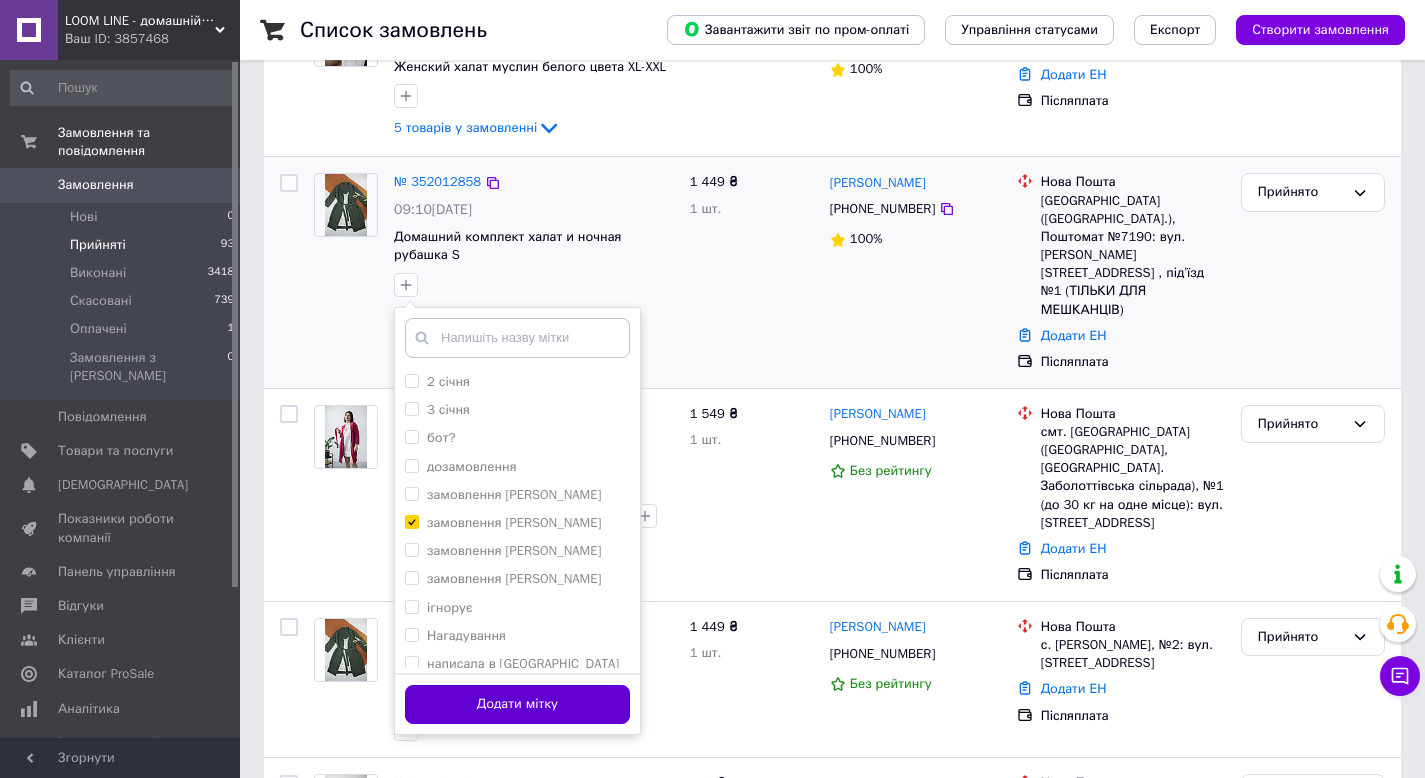 click on "Додати мітку" at bounding box center (517, 704) 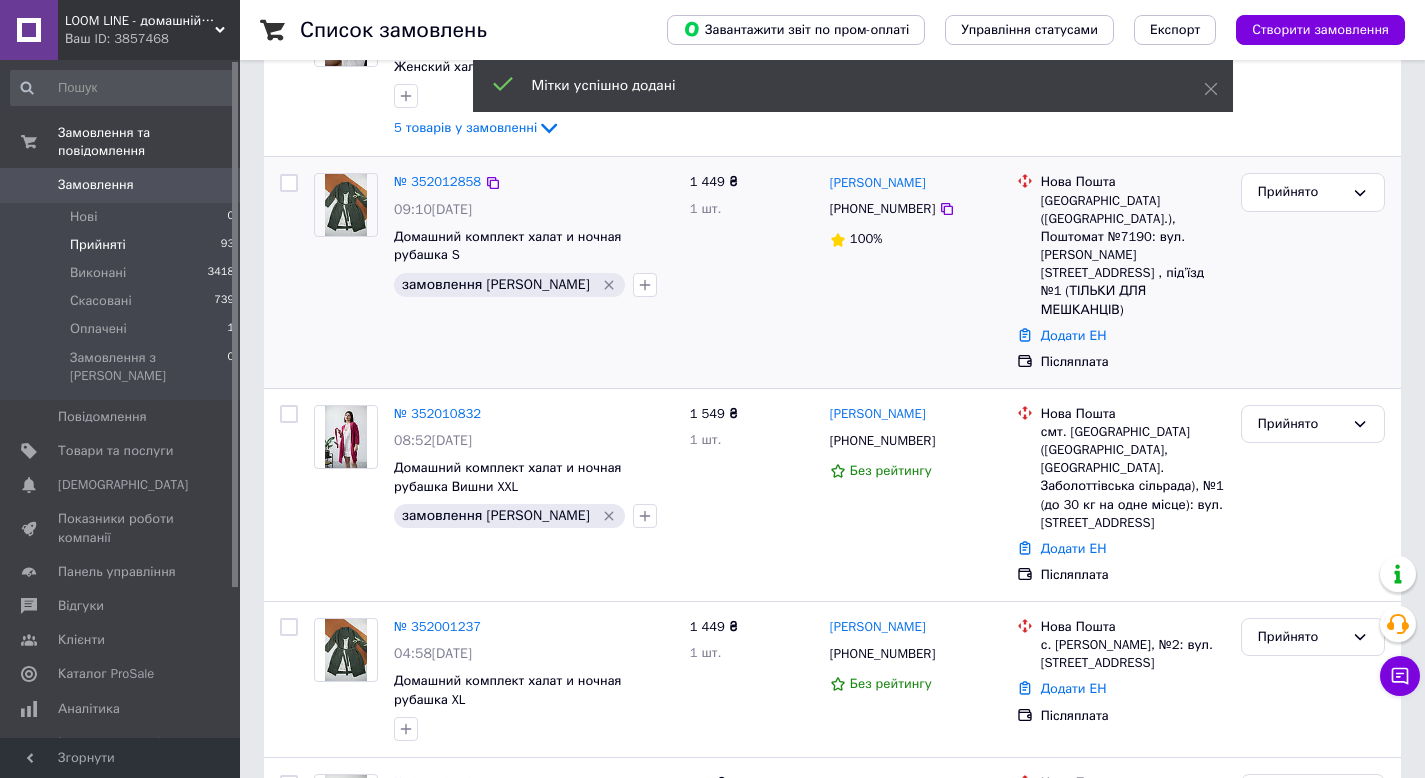 click on "Замовлення" at bounding box center [121, 185] 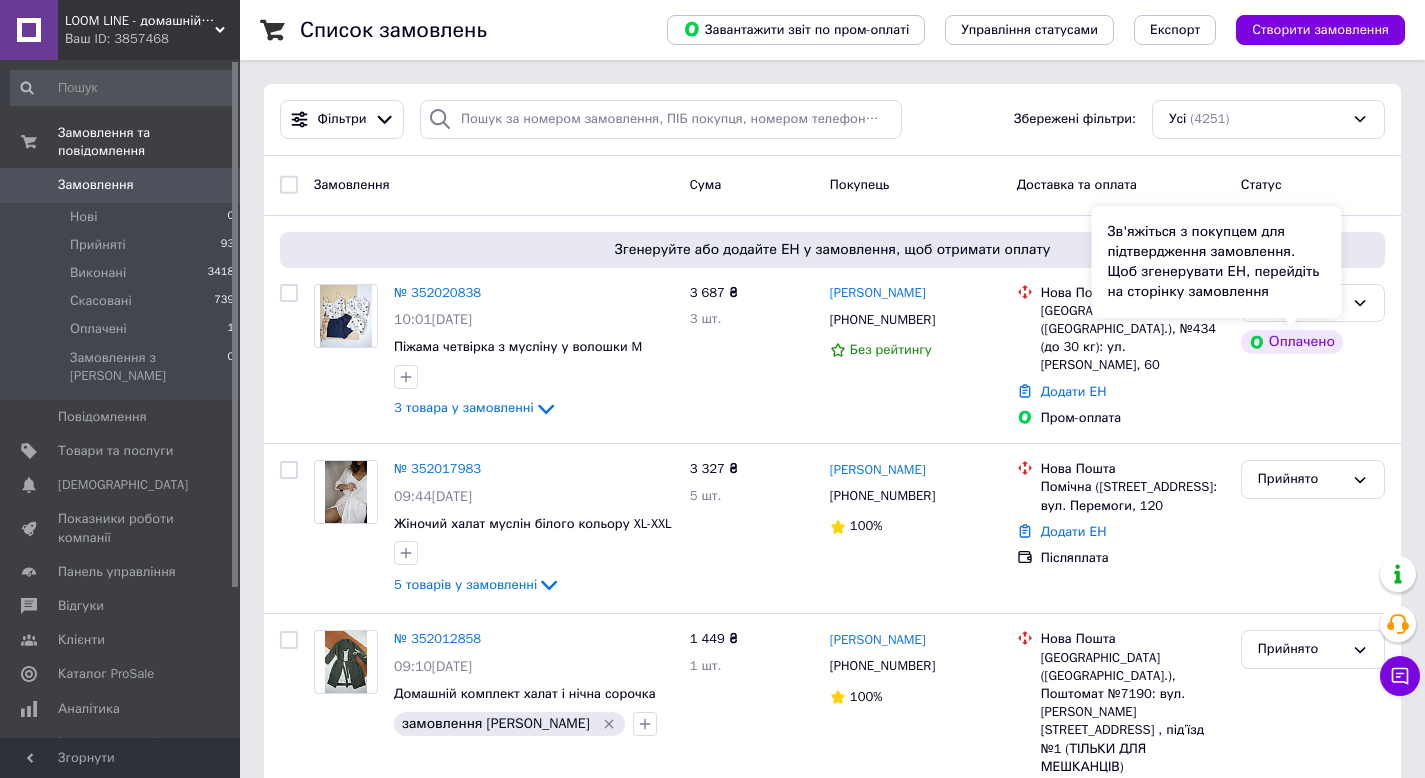 click on "Зв'яжіться з покупцем для підтвердження замовлення.
Щоб згенерувати ЕН, перейдіть на сторінку замовлення" at bounding box center (1217, 262) 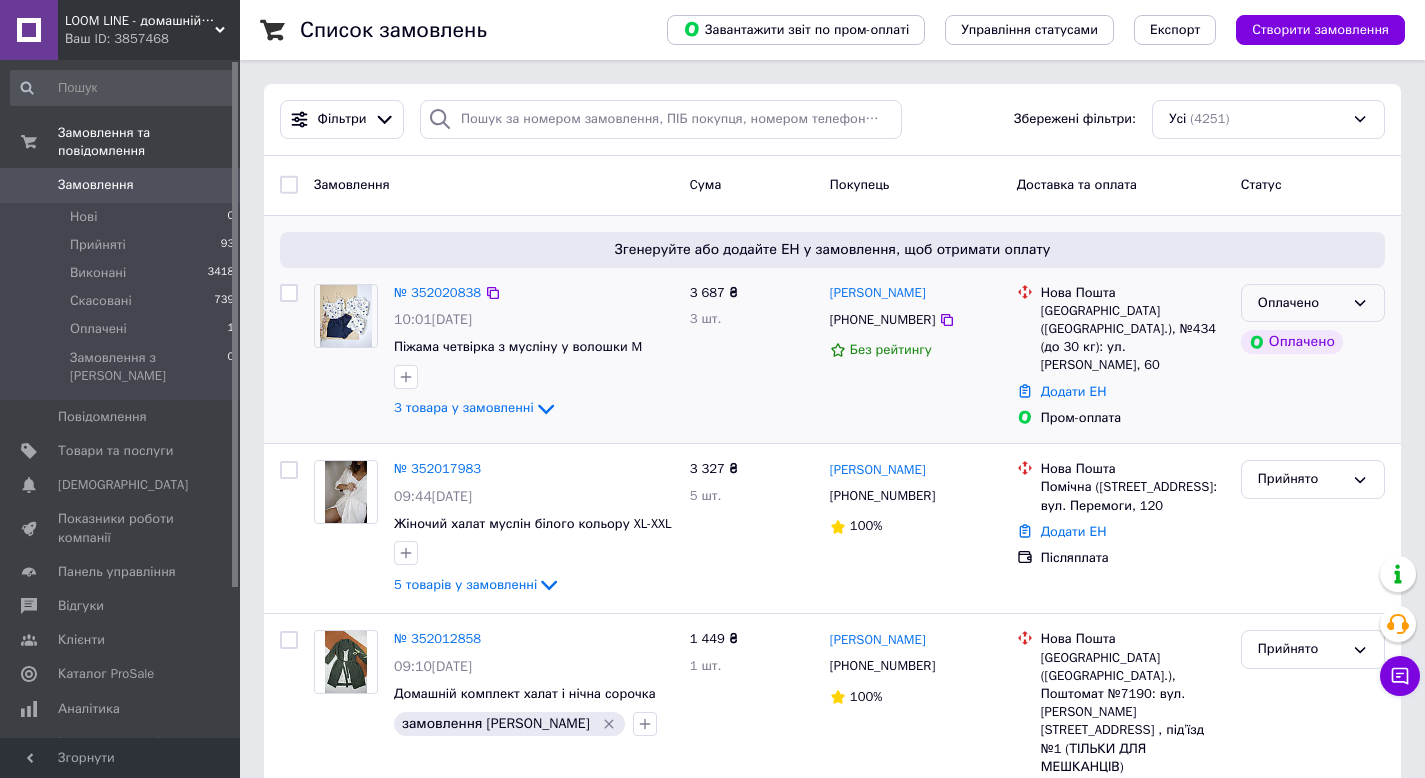 click on "Оплачено" at bounding box center [1313, 303] 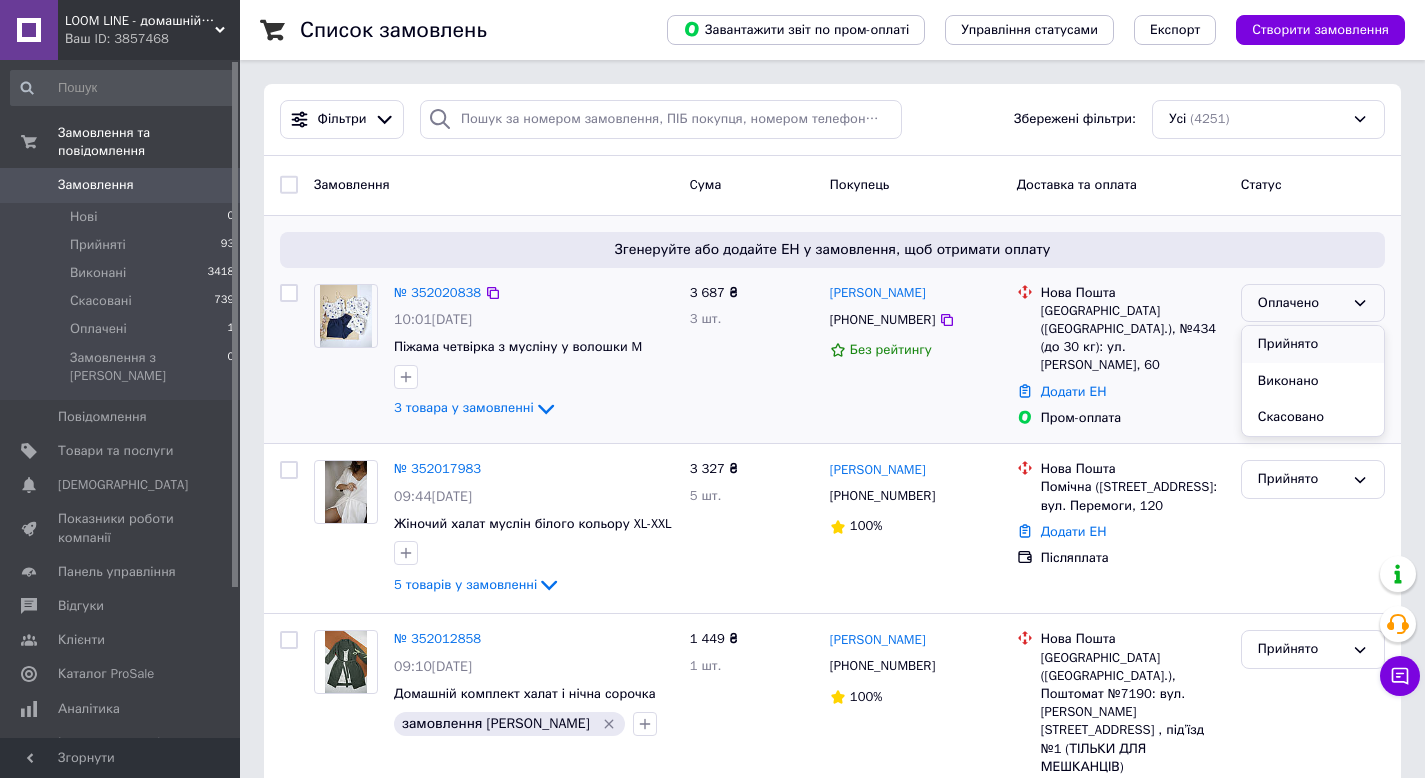 click on "Прийнято" at bounding box center (1313, 344) 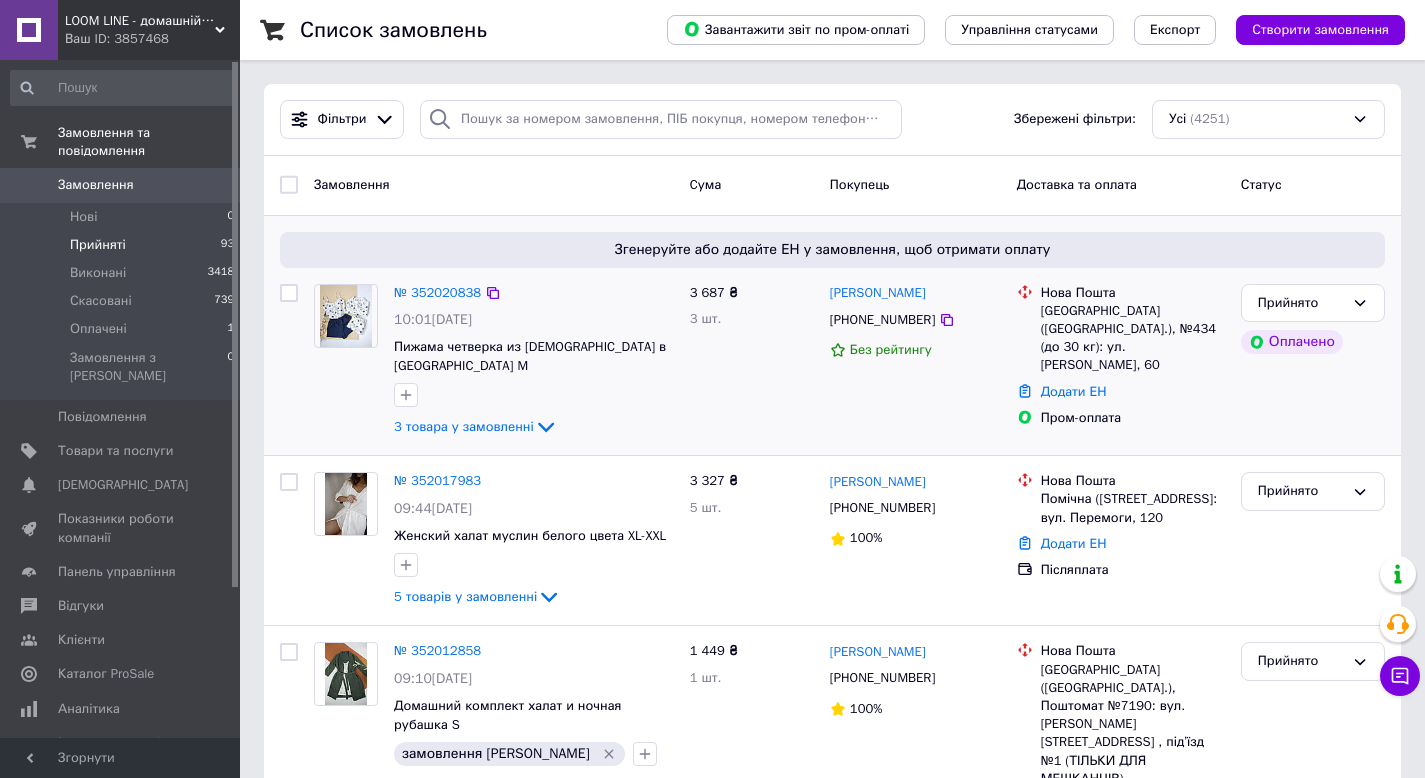 click on "Прийняті 93" at bounding box center [123, 245] 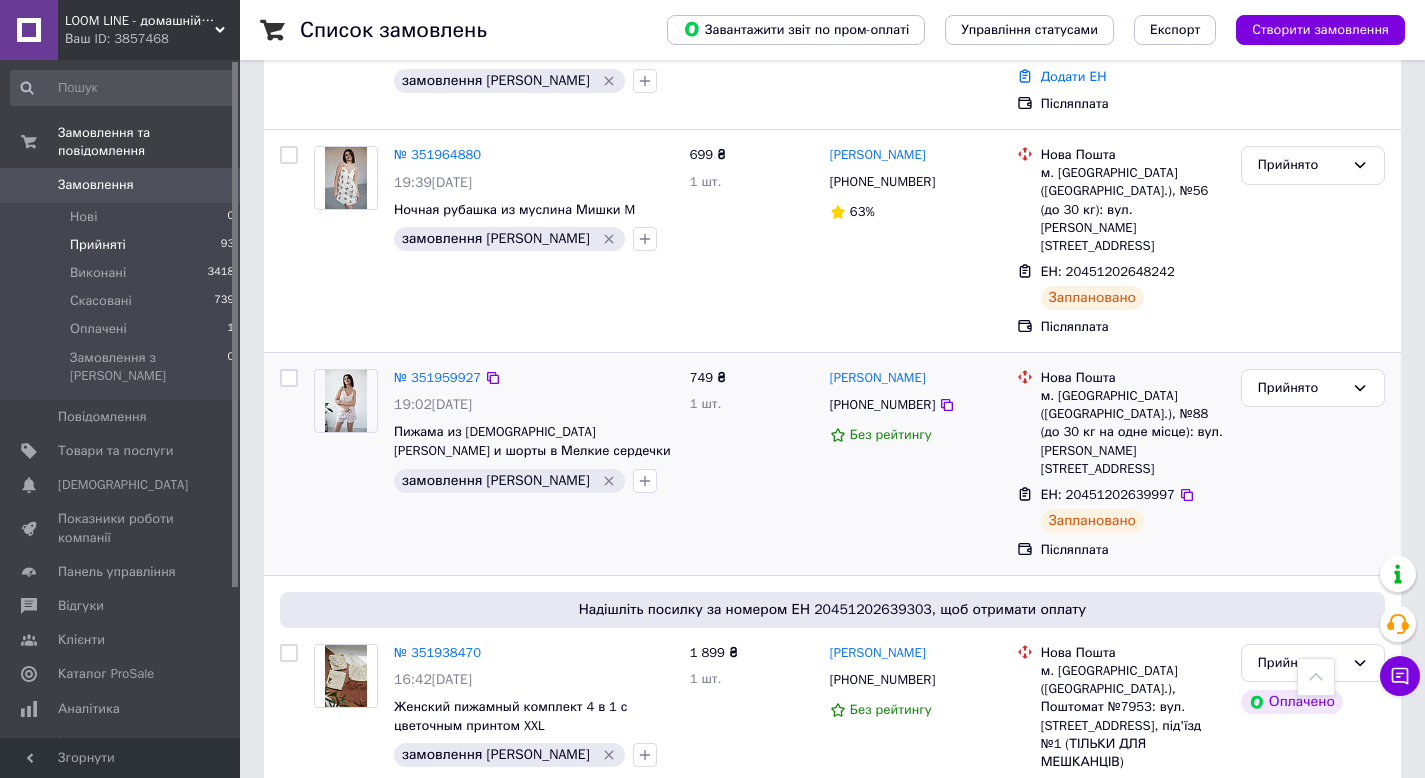 scroll, scrollTop: 1100, scrollLeft: 0, axis: vertical 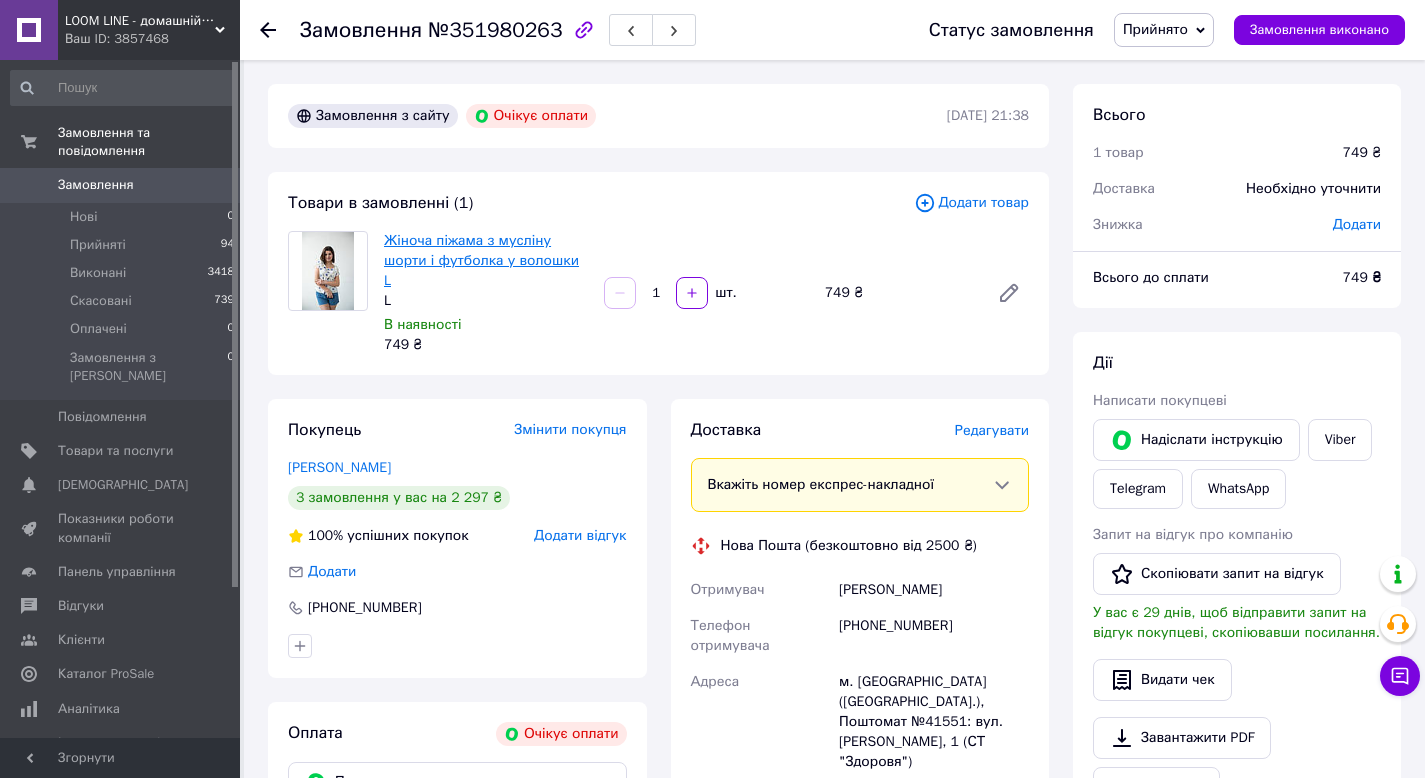 click on "Жіноча піжама з мусліну шорти і футболка у волошки L" at bounding box center (481, 260) 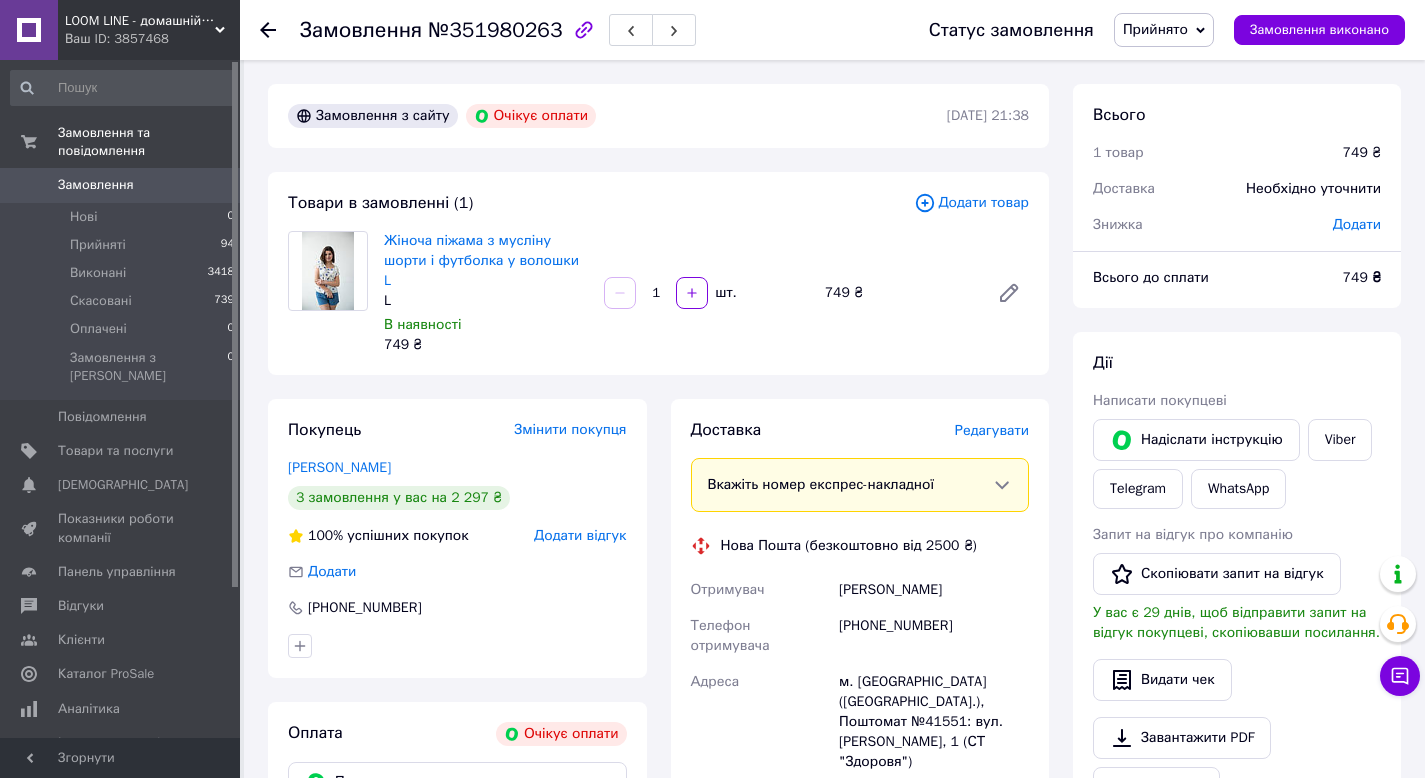 click on "Покупець Змінити покупця Колишкина Людмила 3 замовлення у вас на 2 297 ₴ 100%   успішних покупок Додати відгук Додати +380674431242" at bounding box center (457, 538) 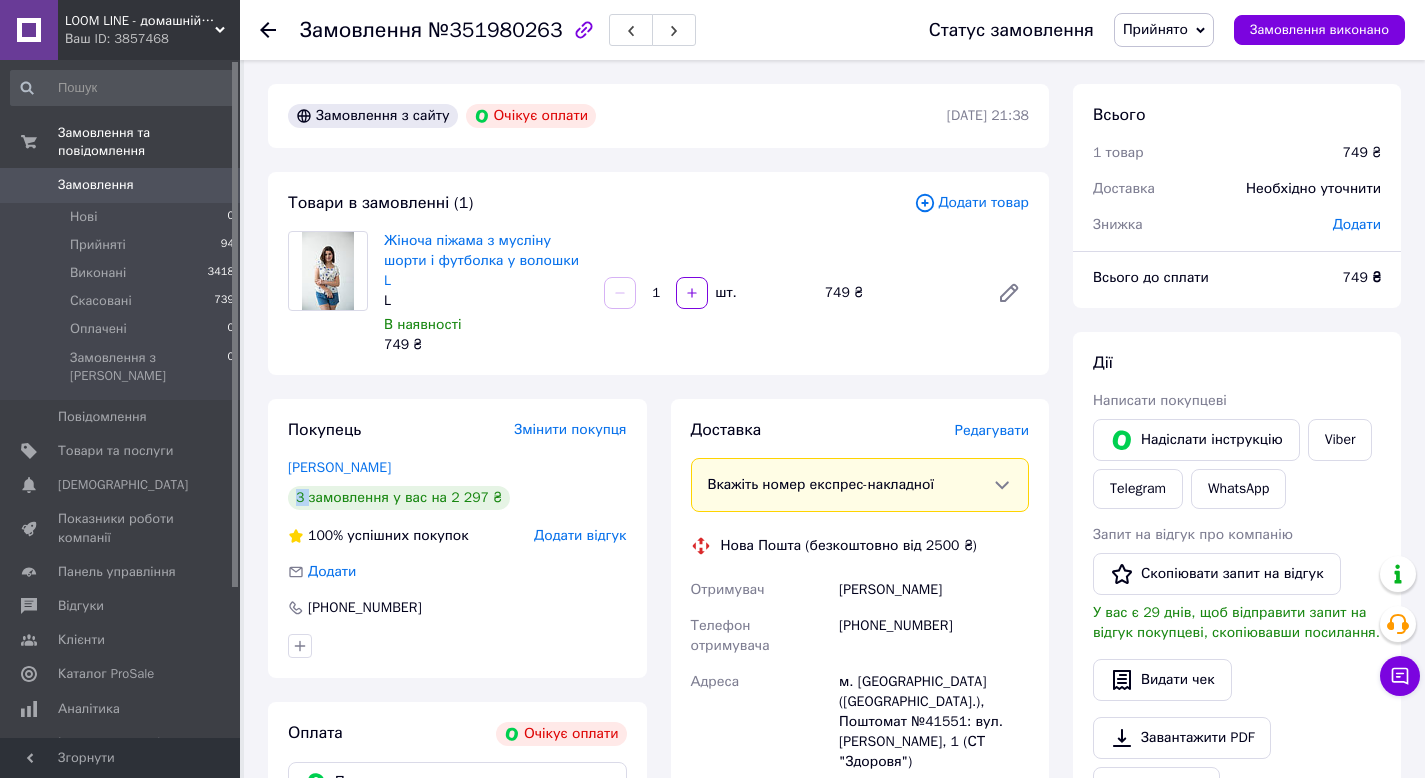 click on "Покупець Змінити покупця Колишкина Людмила 3 замовлення у вас на 2 297 ₴ 100%   успішних покупок Додати відгук Додати +380674431242" at bounding box center (457, 538) 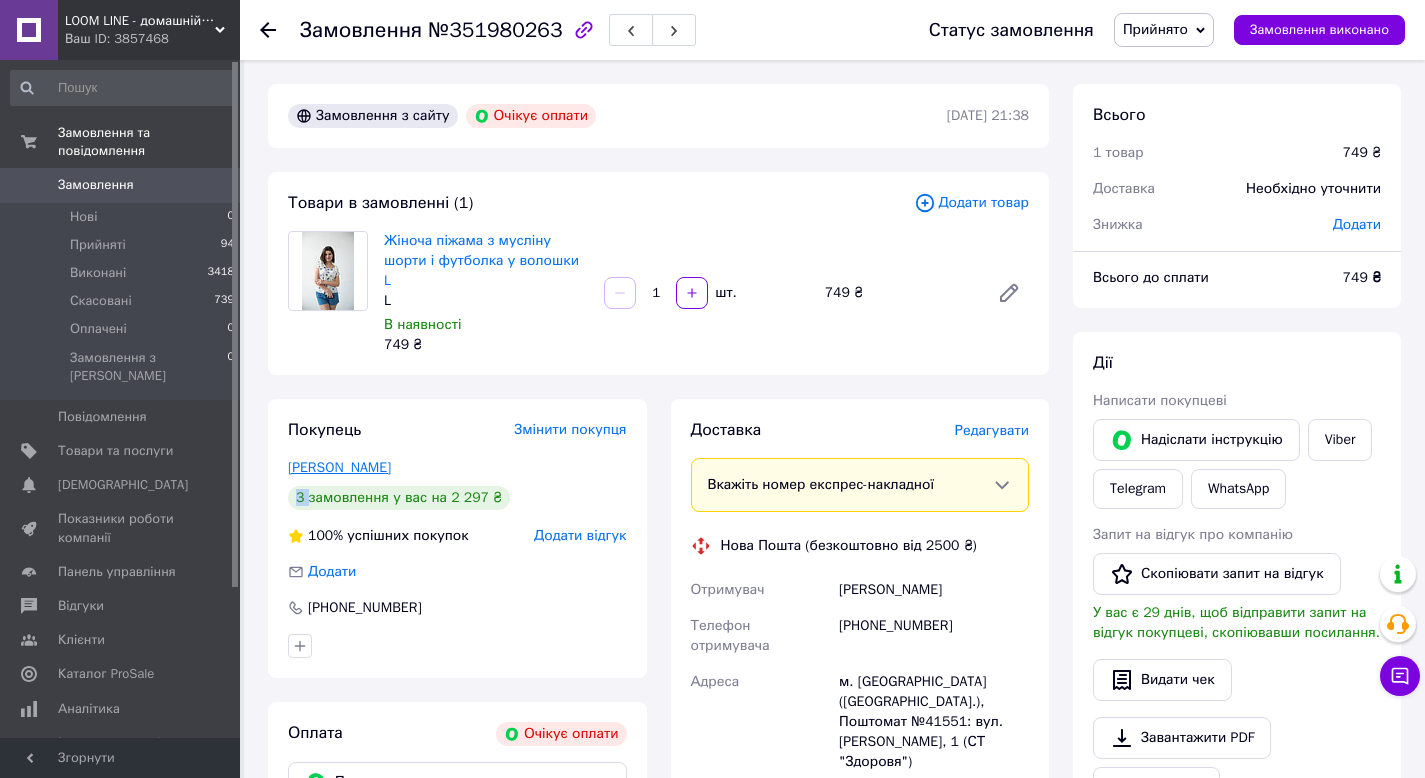click on "Колишкина Людмила" at bounding box center (339, 467) 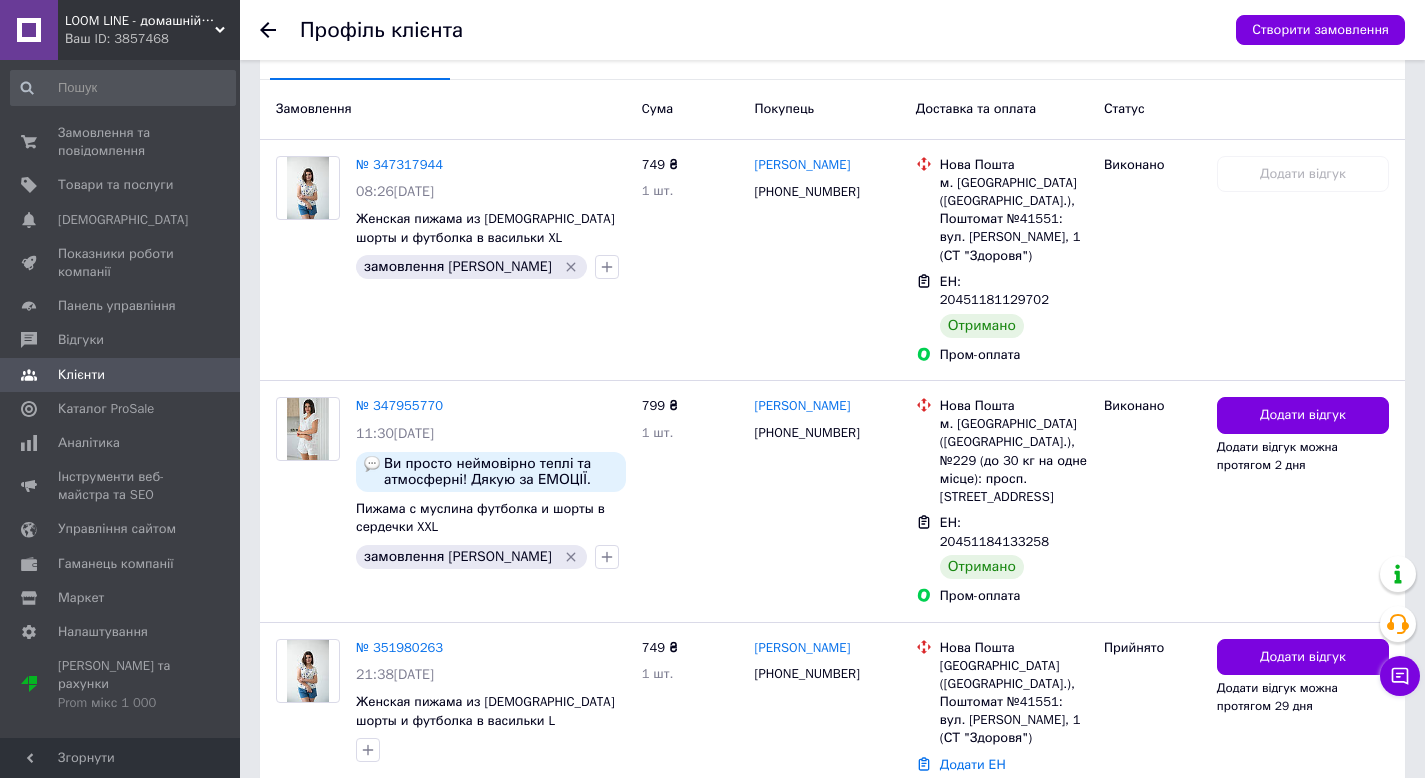 scroll, scrollTop: 500, scrollLeft: 0, axis: vertical 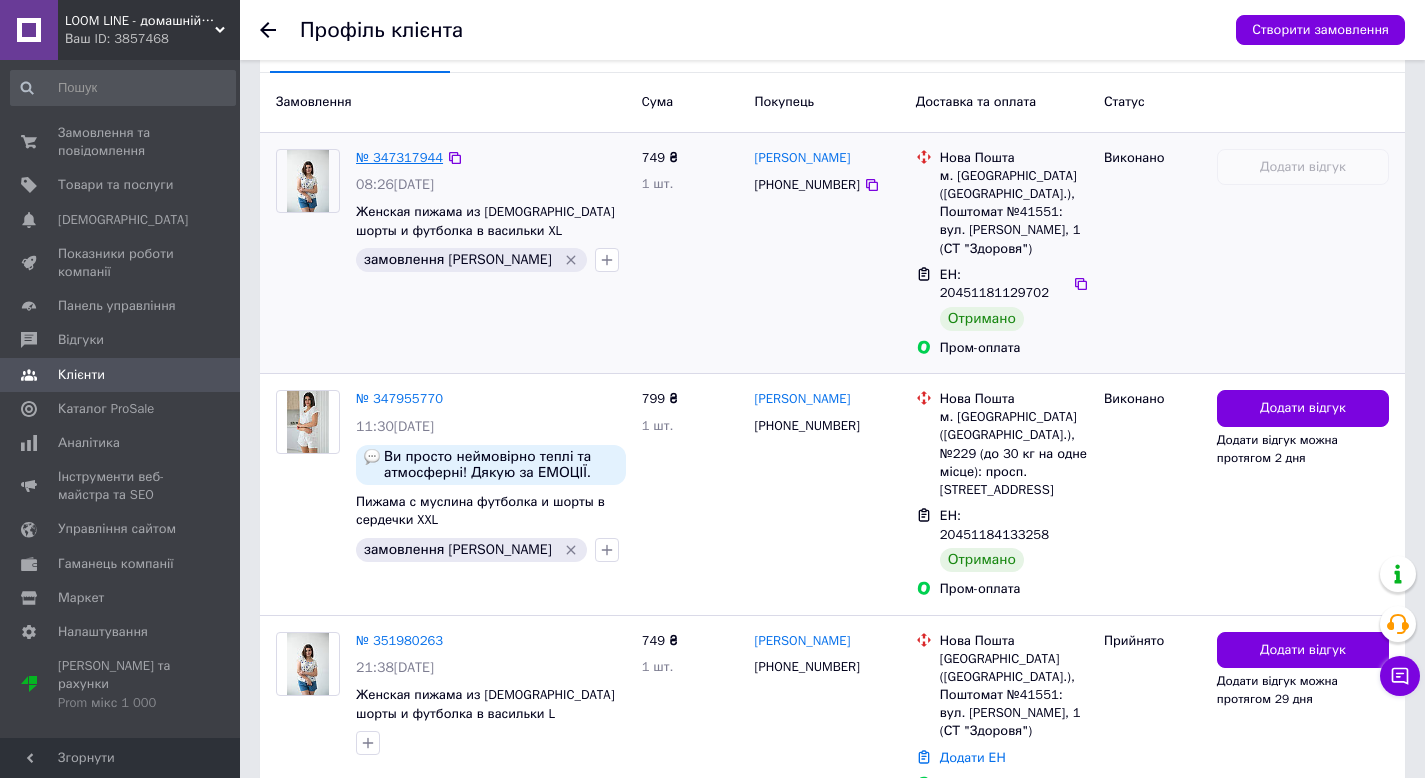 click on "№ 347317944" at bounding box center (399, 157) 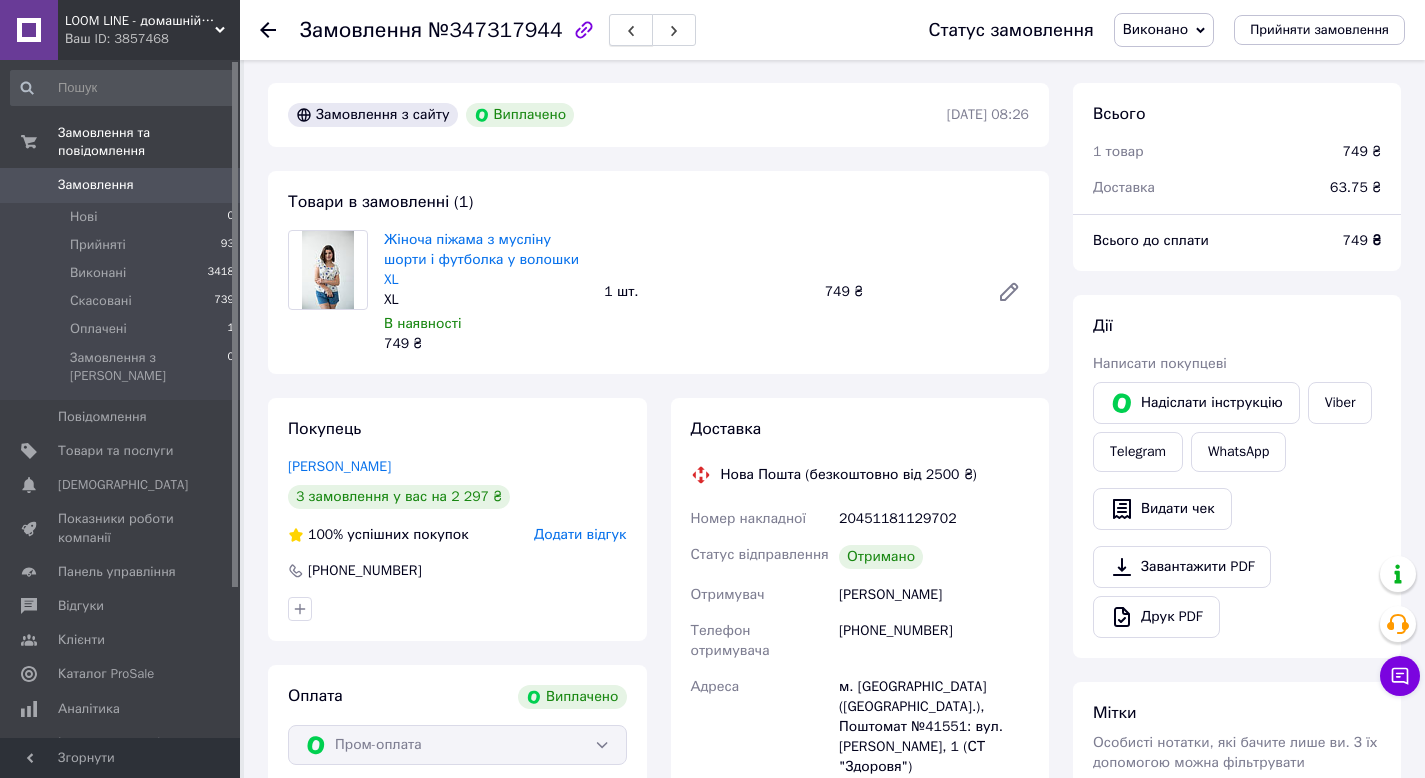 scroll, scrollTop: 0, scrollLeft: 0, axis: both 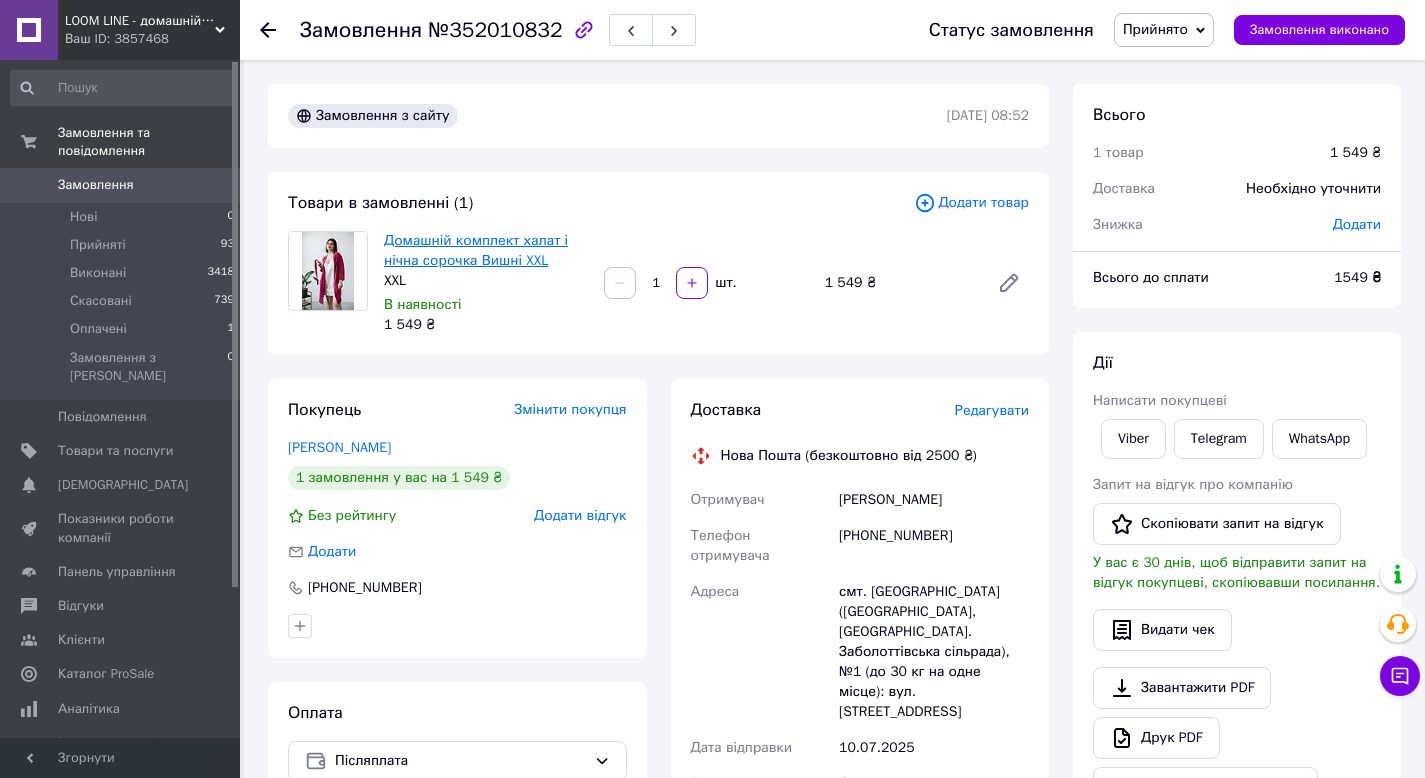 click on "Домашній комплект халат і нічна сорочка Вишні XXL" at bounding box center [476, 250] 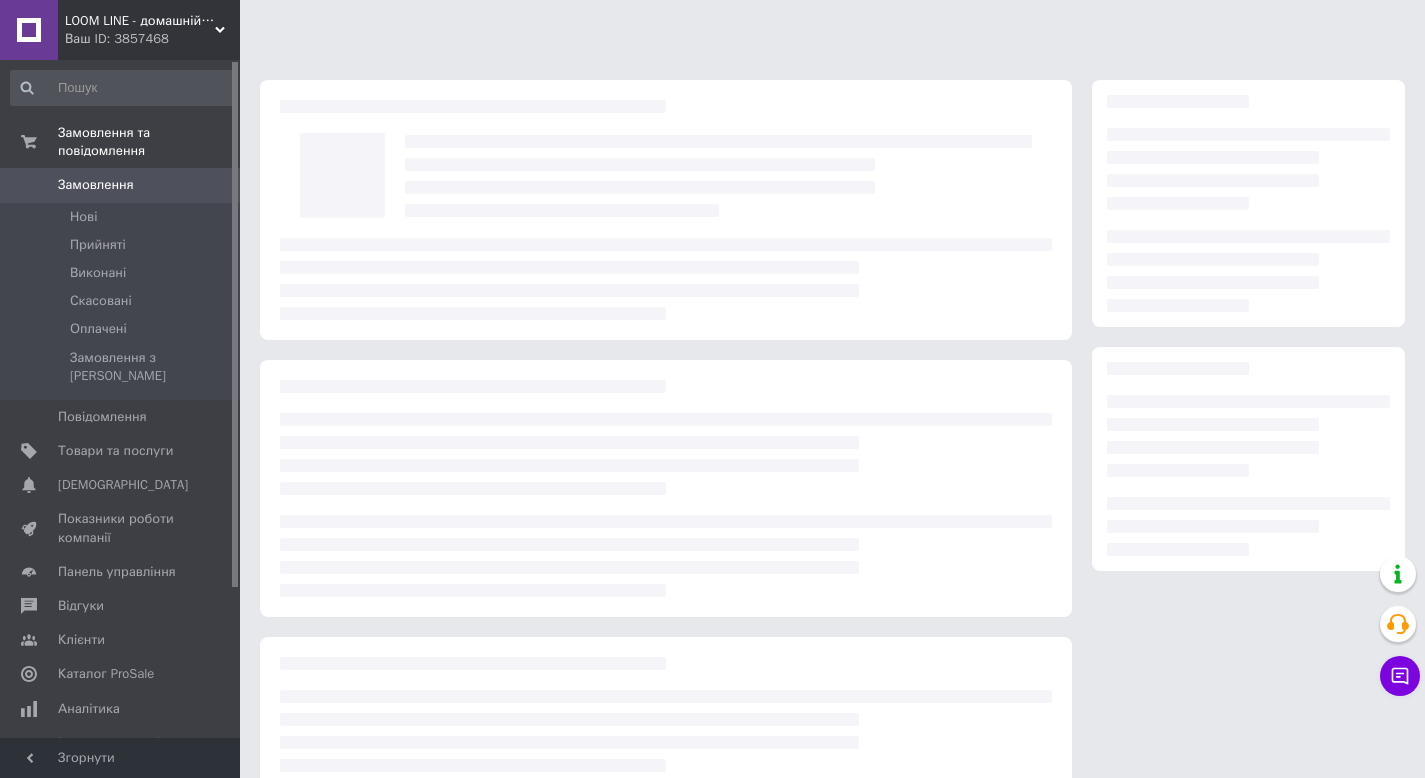 scroll, scrollTop: 0, scrollLeft: 0, axis: both 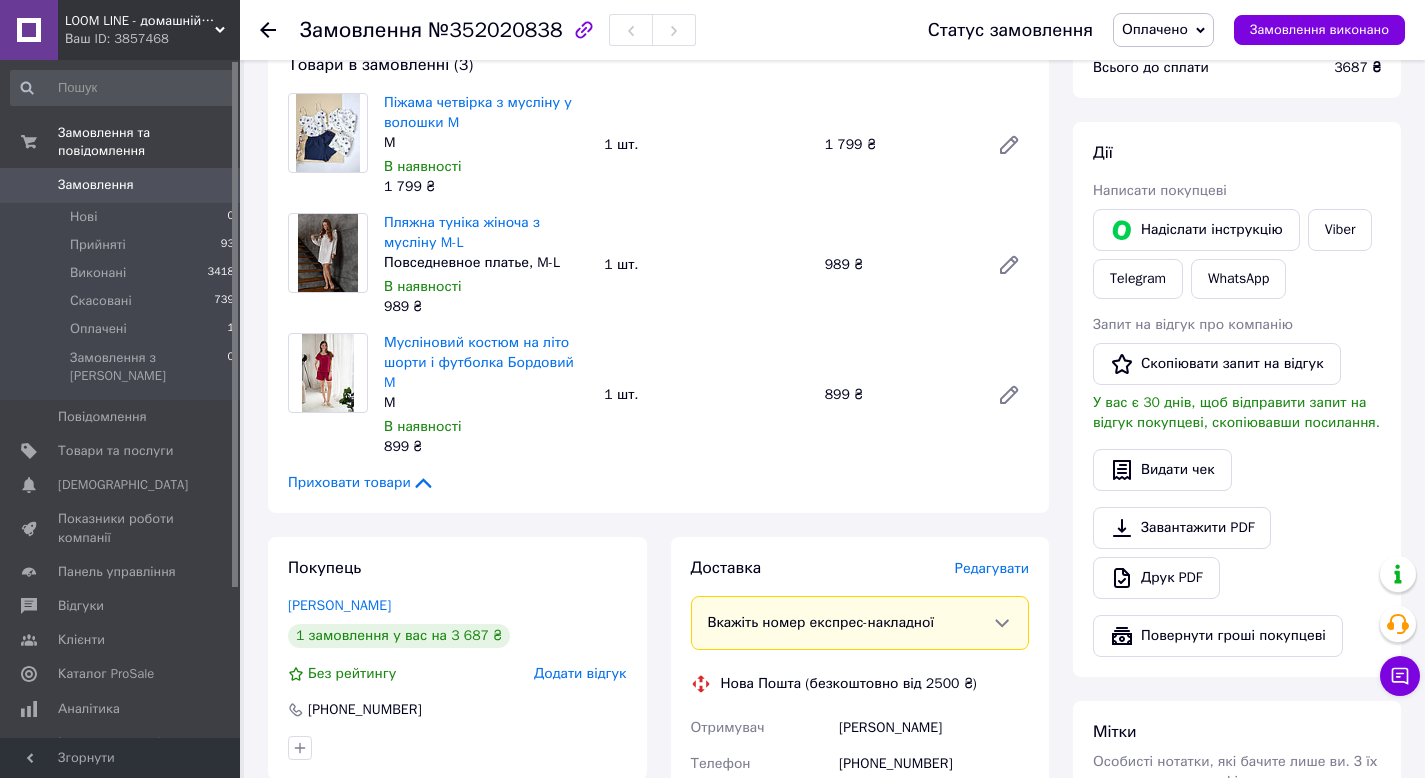 click on "[PHONE_NUMBER]" at bounding box center (934, 774) 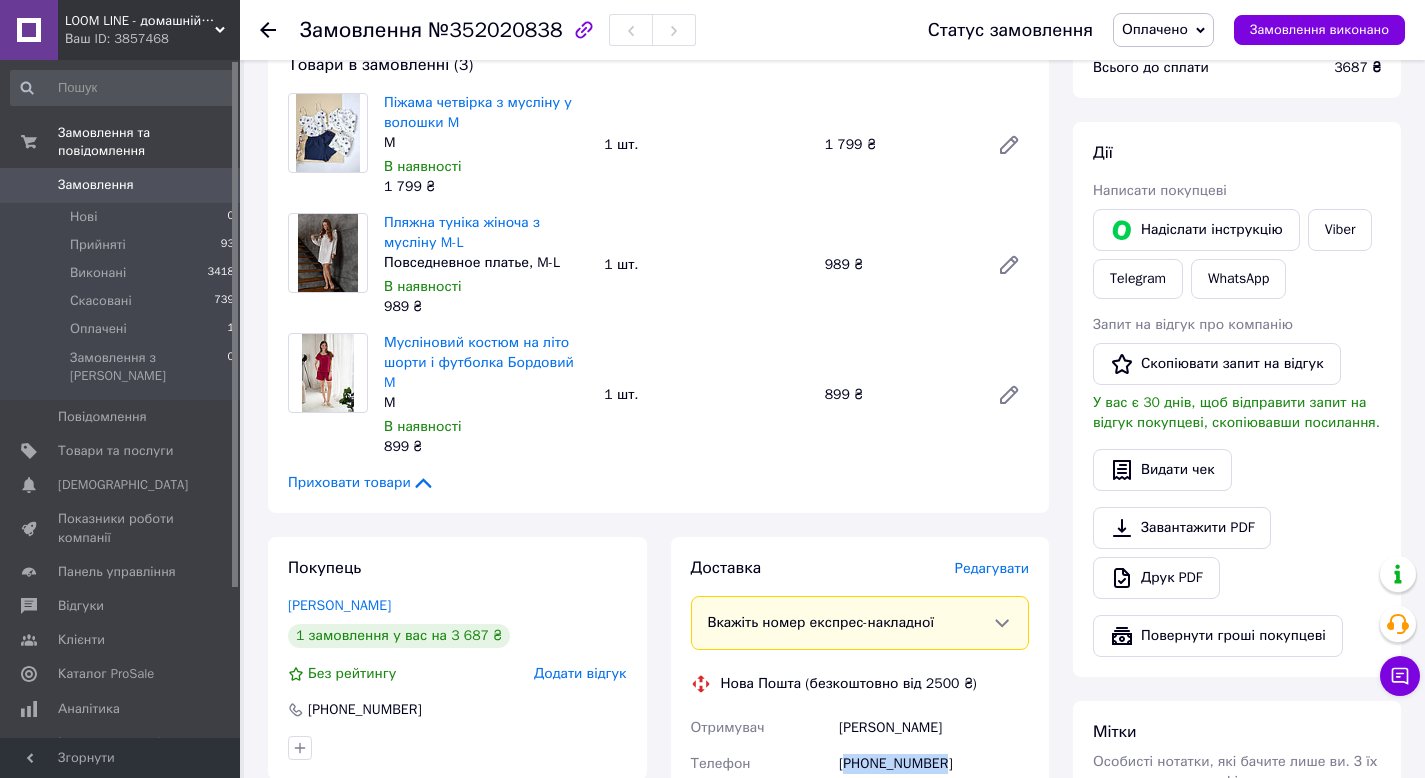 click on "[PHONE_NUMBER]" at bounding box center (934, 774) 